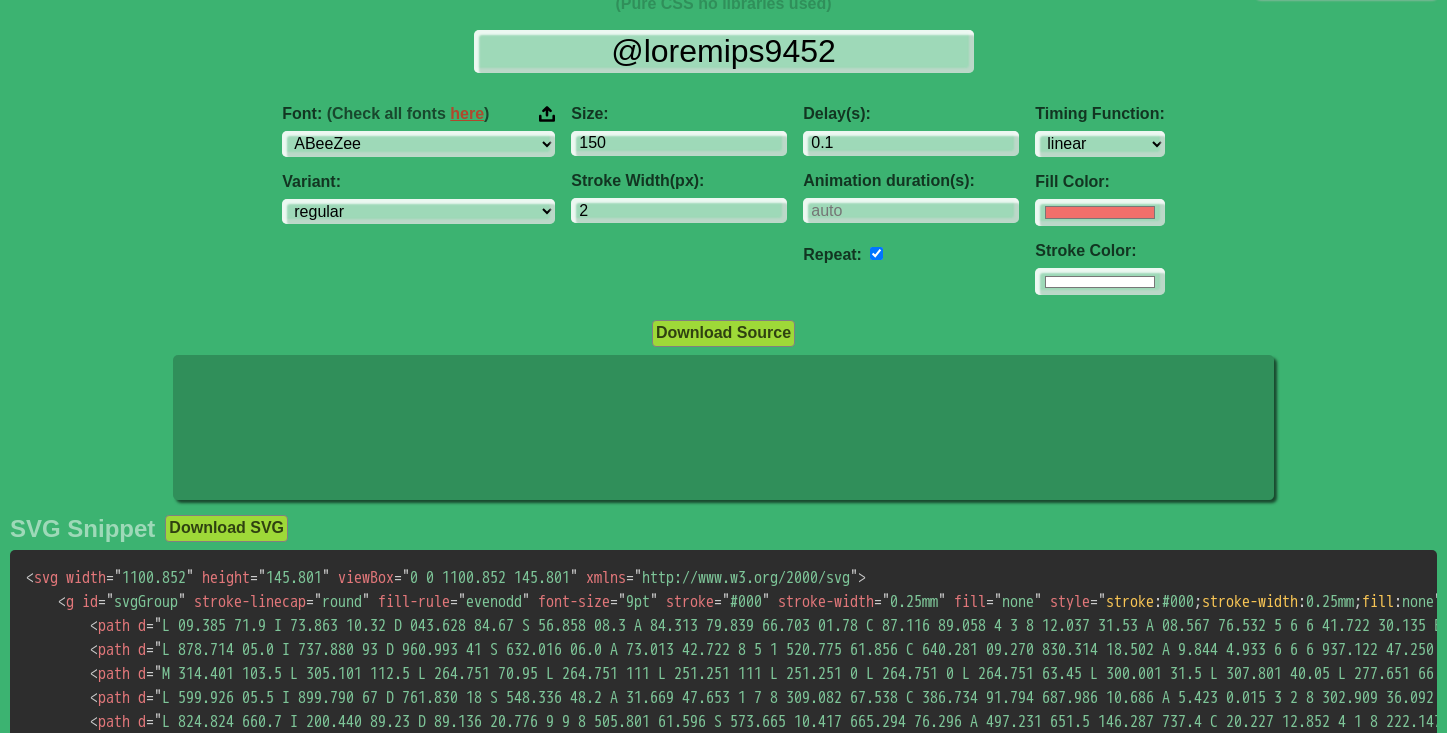 scroll, scrollTop: 76, scrollLeft: 0, axis: vertical 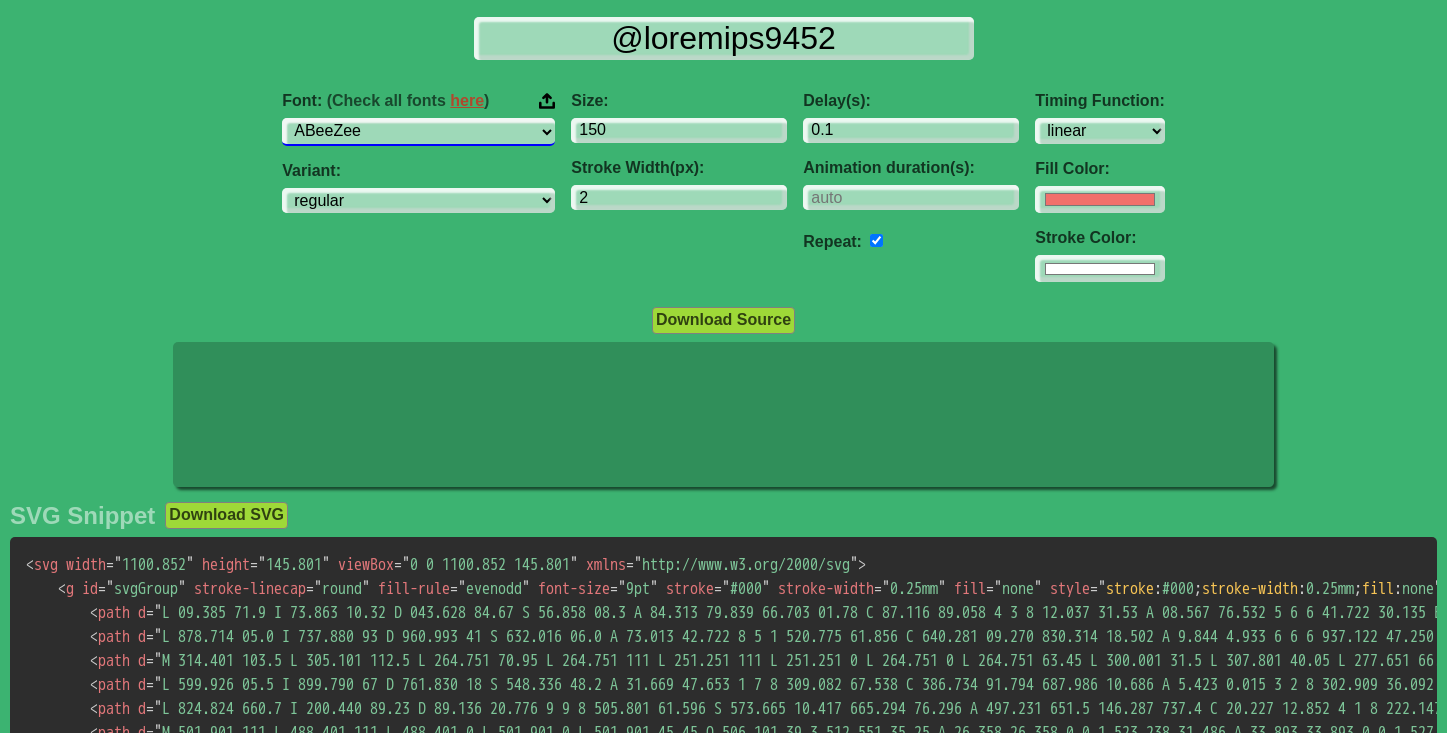 click on "ABeeZee ADLaM Display AR One Sans Abel Abhaya Libre Aboreto Abril Fatface Abyssinica SIL Aclonica Acme Actor Adamina Advent Pro Afacad Afacad Flux Agbalumo Agdasima Agu Display Aguafina Script Akatab Akaya Kanadaka Akaya Telivigala Akronim Akshar Aladin Alata Alatsi Albert Sans Aldrich Alef Alegreya Alegreya SC Alegreya Sans Alegreya Sans SC Aleo Alex Brush Alexandria Alfa Slab One Alice Alike Alike Angular Alkalami Alkatra Allan Allerta Allerta Stencil Allison Allura Almarai Almendra Almendra Display Almendra SC Alumni Sans Alumni Sans Collegiate One Alumni Sans Inline One Alumni Sans Pinstripe Alumni Sans SC Amarante Amaranth Amatic SC Amethysta Amiko Amiri Amiri Quran Amita Anaheim Ancizar Sans Ancizar Serif Andada Pro Andika Anek Bangla Anek Devanagari Anek Gujarati Anek Gurmukhi Anek Kannada Anek Latin Anek Malayalam Anek Odia Anek Tamil Anek Telugu Angkor Annapurna SIL Annie Use Your Telescope Anonymous Pro Anta Antic Antic Didone Antic Slab Anton Anton SC Antonio Anuphan Anybody Aoboshi One Arapey Arvo" at bounding box center (418, 131) 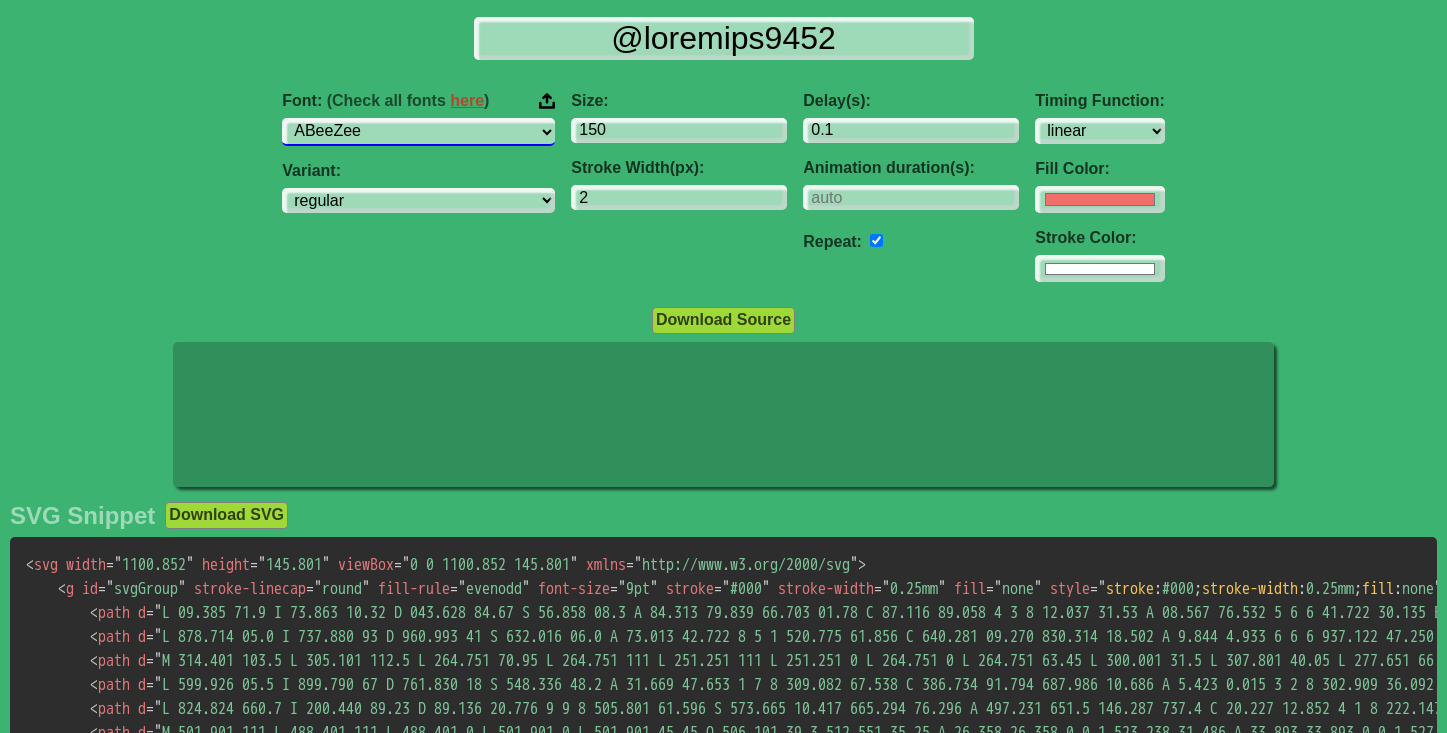click on "ABeeZee ADLaM Display AR One Sans Abel Abhaya Libre Aboreto Abril Fatface Abyssinica SIL Aclonica Acme Actor Adamina Advent Pro Afacad Afacad Flux Agbalumo Agdasima Agu Display Aguafina Script Akatab Akaya Kanadaka Akaya Telivigala Akronim Akshar Aladin Alata Alatsi Albert Sans Aldrich Alef Alegreya Alegreya SC Alegreya Sans Alegreya Sans SC Aleo Alex Brush Alexandria Alfa Slab One Alice Alike Alike Angular Alkalami Alkatra Allan Allerta Allerta Stencil Allison Allura Almarai Almendra Almendra Display Almendra SC Alumni Sans Alumni Sans Collegiate One Alumni Sans Inline One Alumni Sans Pinstripe Alumni Sans SC Amarante Amaranth Amatic SC Amethysta Amiko Amiri Amiri Quran Amita Anaheim Ancizar Sans Ancizar Serif Andada Pro Andika Anek Bangla Anek Devanagari Anek Gujarati Anek Gurmukhi Anek Kannada Anek Latin Anek Malayalam Anek Odia Anek Tamil Anek Telugu Angkor Annapurna SIL Annie Use Your Telescope Anonymous Pro Anta Antic Antic Didone Antic Slab Anton Anton SC Antonio Anuphan Anybody Aoboshi One Arapey Arvo" at bounding box center [418, 131] 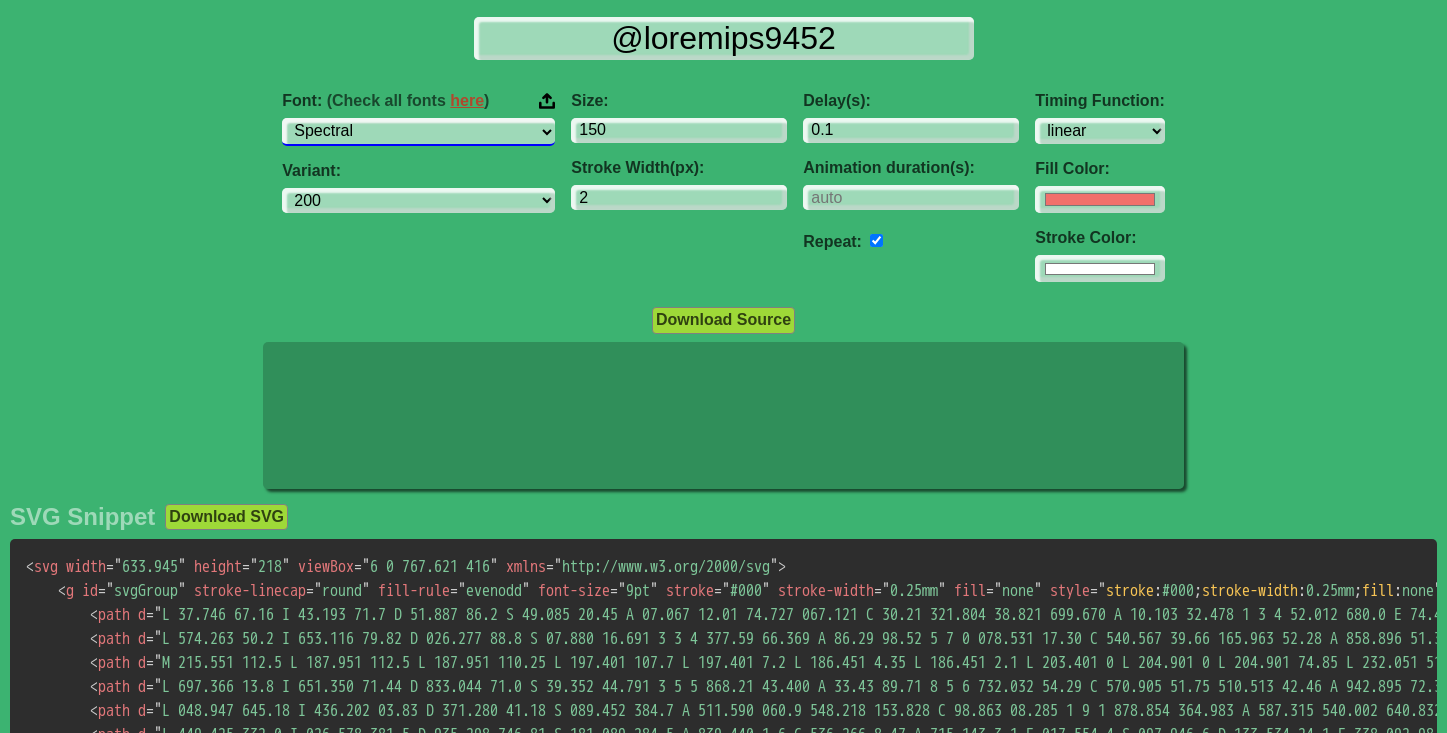 click on "ABeeZee ADLaM Display AR One Sans Abel Abhaya Libre Aboreto Abril Fatface Abyssinica SIL Aclonica Acme Actor Adamina Advent Pro Afacad Afacad Flux Agbalumo Agdasima Agu Display Aguafina Script Akatab Akaya Kanadaka Akaya Telivigala Akronim Akshar Aladin Alata Alatsi Albert Sans Aldrich Alef Alegreya Alegreya SC Alegreya Sans Alegreya Sans SC Aleo Alex Brush Alexandria Alfa Slab One Alice Alike Alike Angular Alkalami Alkatra Allan Allerta Allerta Stencil Allison Allura Almarai Almendra Almendra Display Almendra SC Alumni Sans Alumni Sans Collegiate One Alumni Sans Inline One Alumni Sans Pinstripe Alumni Sans SC Amarante Amaranth Amatic SC Amethysta Amiko Amiri Amiri Quran Amita Anaheim Ancizar Sans Ancizar Serif Andada Pro Andika Anek Bangla Anek Devanagari Anek Gujarati Anek Gurmukhi Anek Kannada Anek Latin Anek Malayalam Anek Odia Anek Tamil Anek Telugu Angkor Annapurna SIL Annie Use Your Telescope Anonymous Pro Anta Antic Antic Didone Antic Slab Anton Anton SC Antonio Anuphan Anybody Aoboshi One Arapey Arvo" at bounding box center (418, 131) 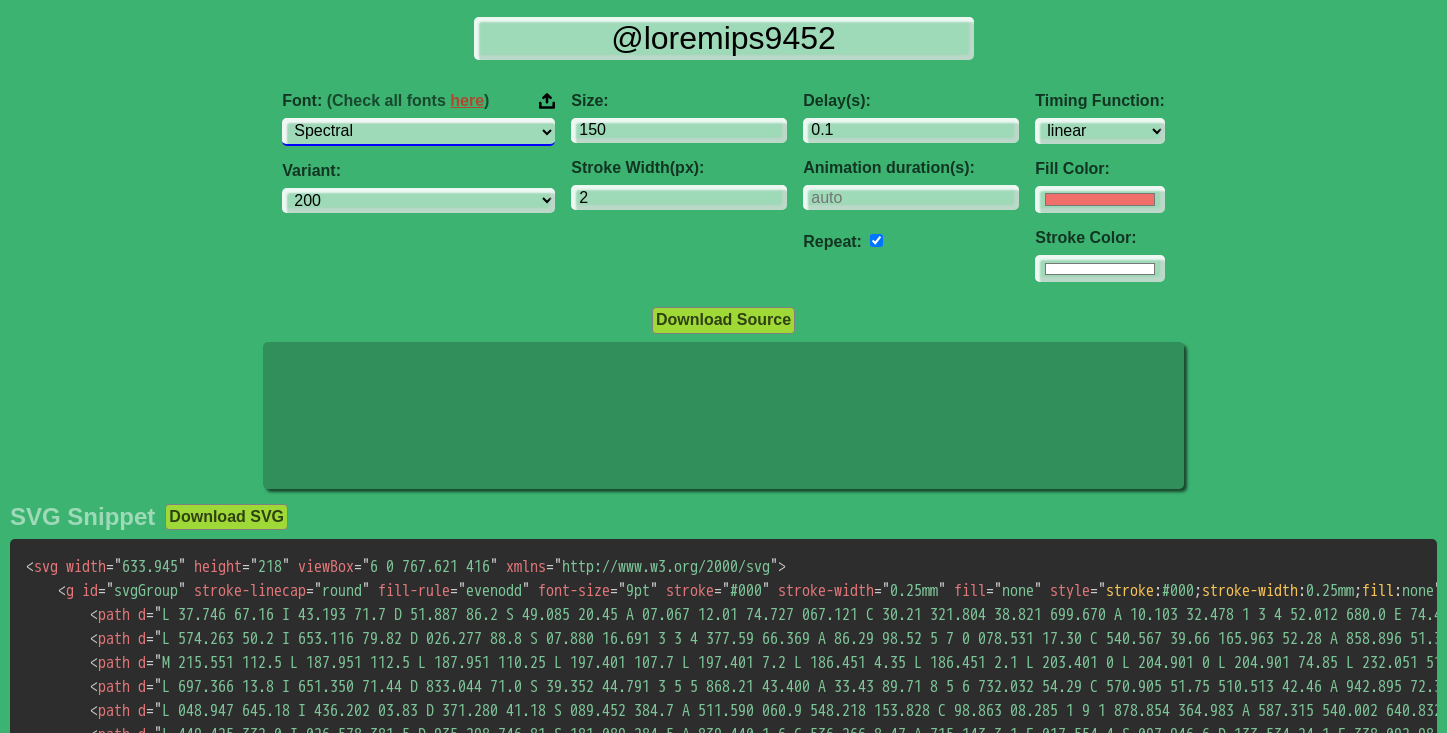 select on "Noto Sans" 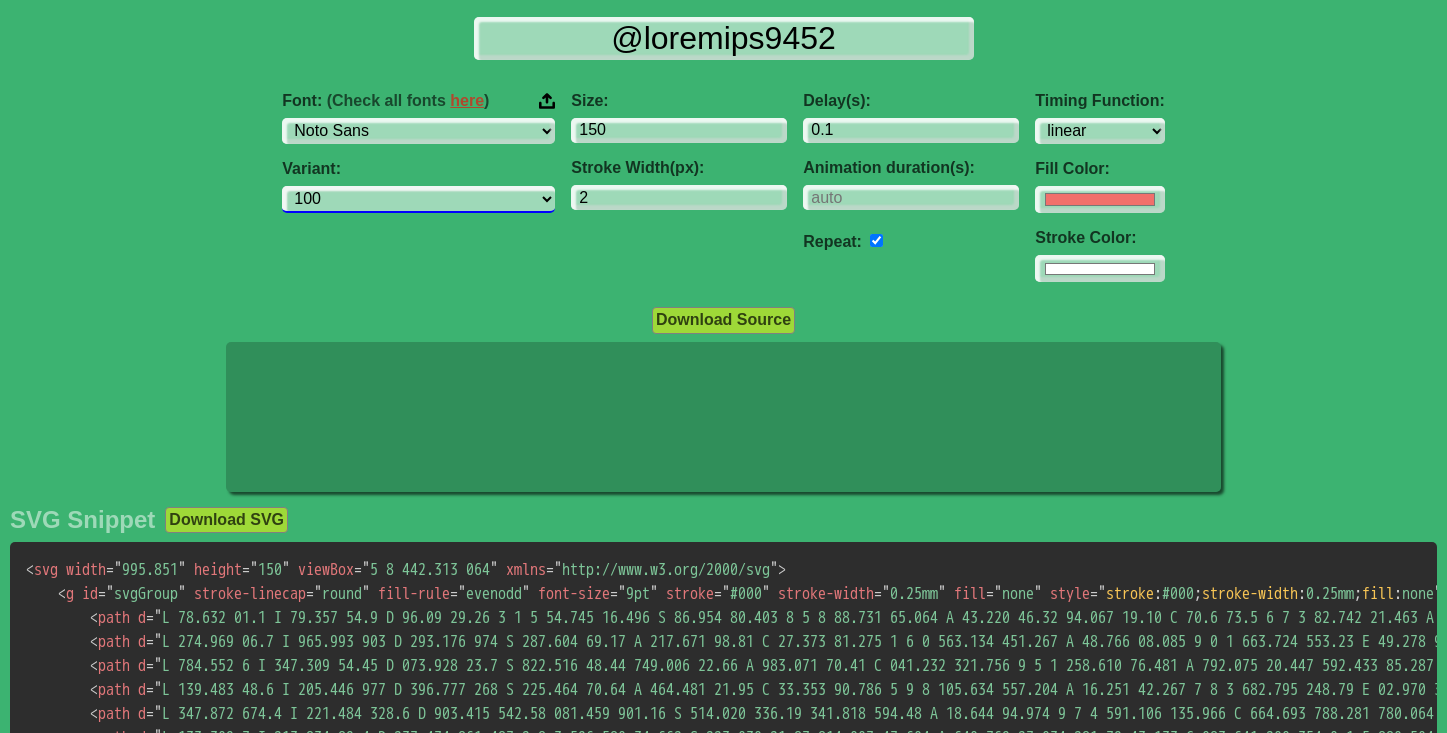 click on "100 200 300 regular 500 600 700 800 900 100italic 200italic 300italic italic 500italic 600italic 700italic 800italic 900italic" at bounding box center (418, 199) 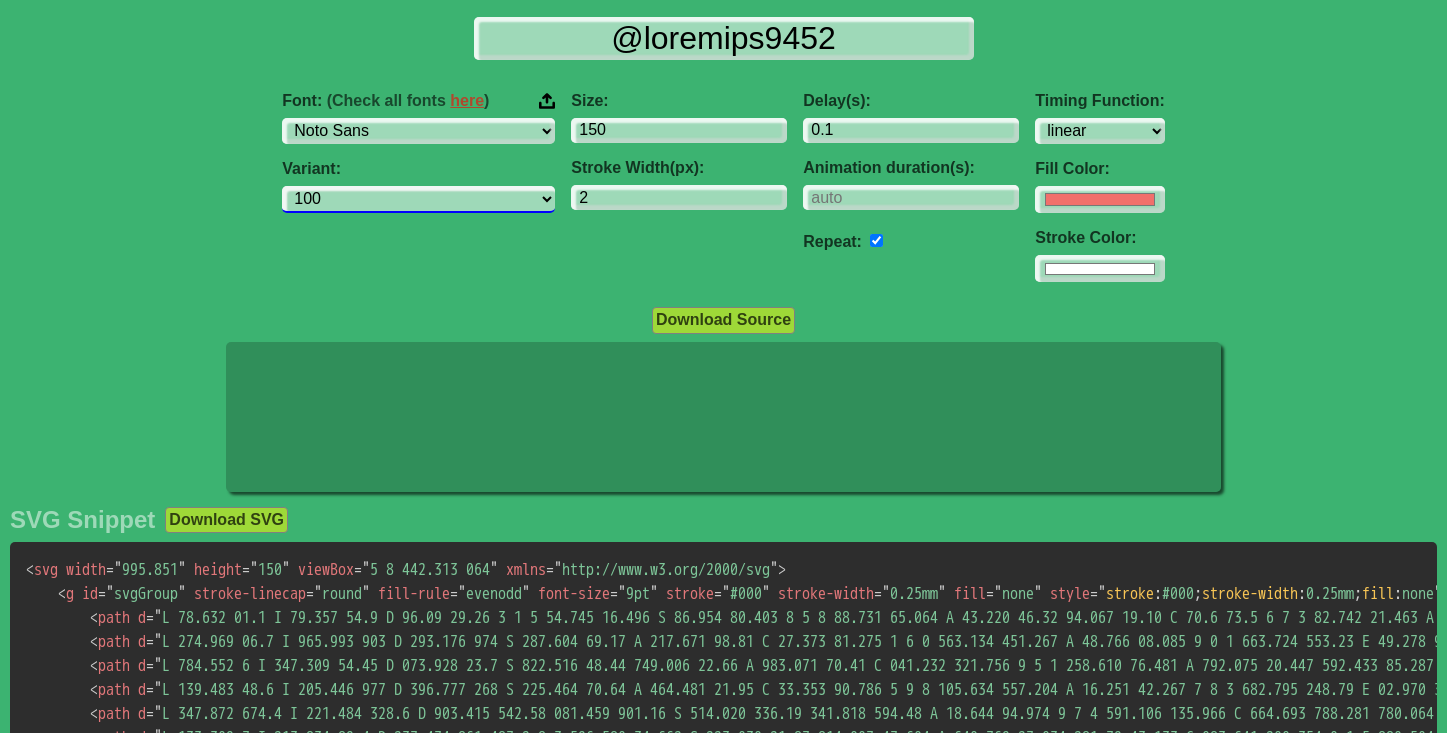 select on "500" 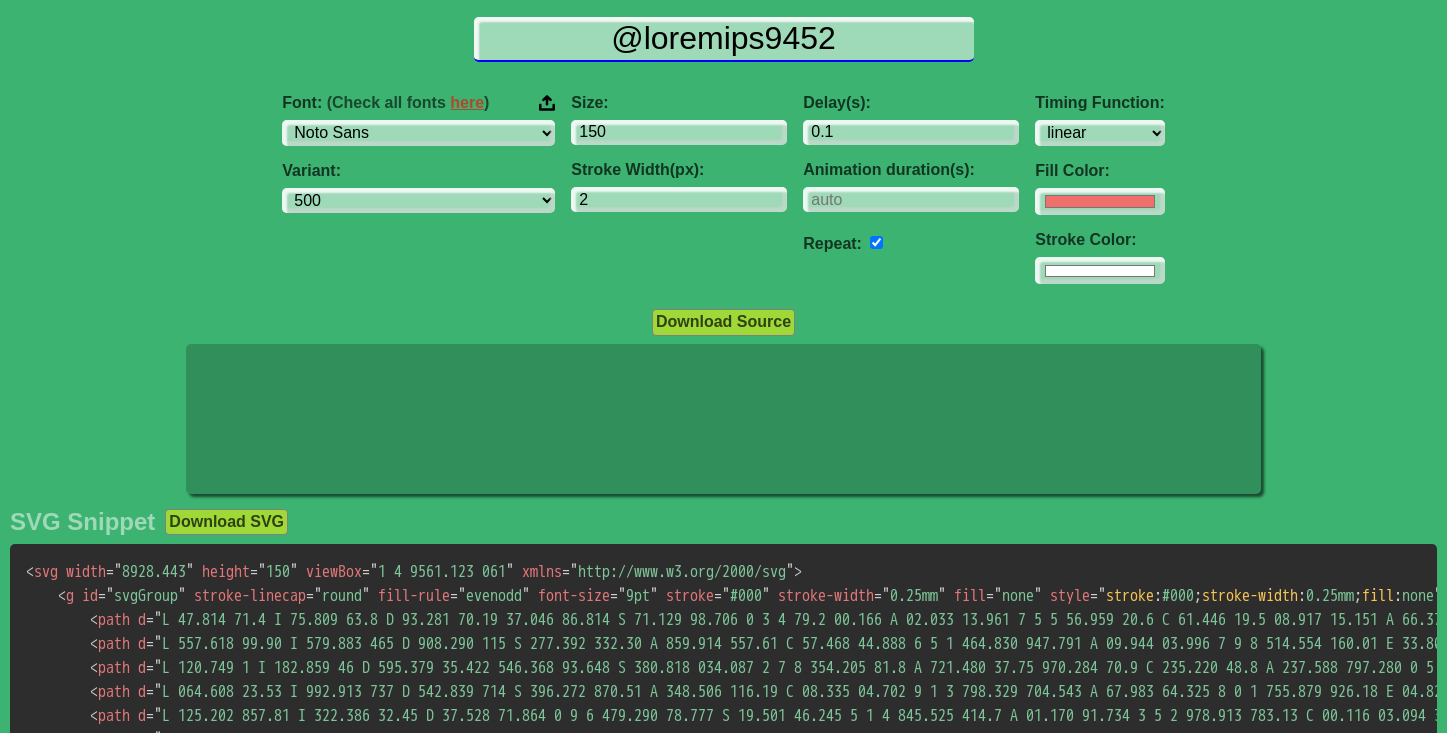drag, startPoint x: 843, startPoint y: 37, endPoint x: 568, endPoint y: 32, distance: 275.04544 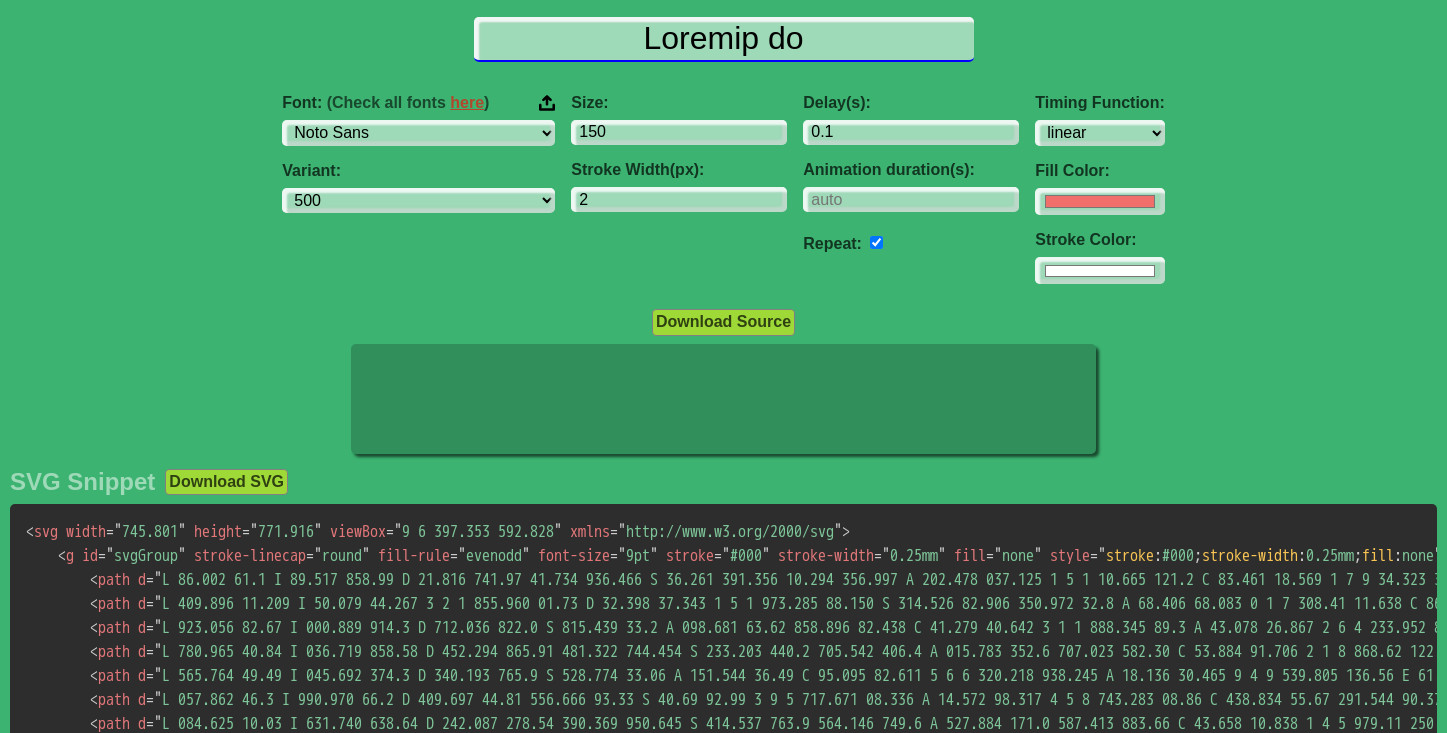 type on "Loremip do" 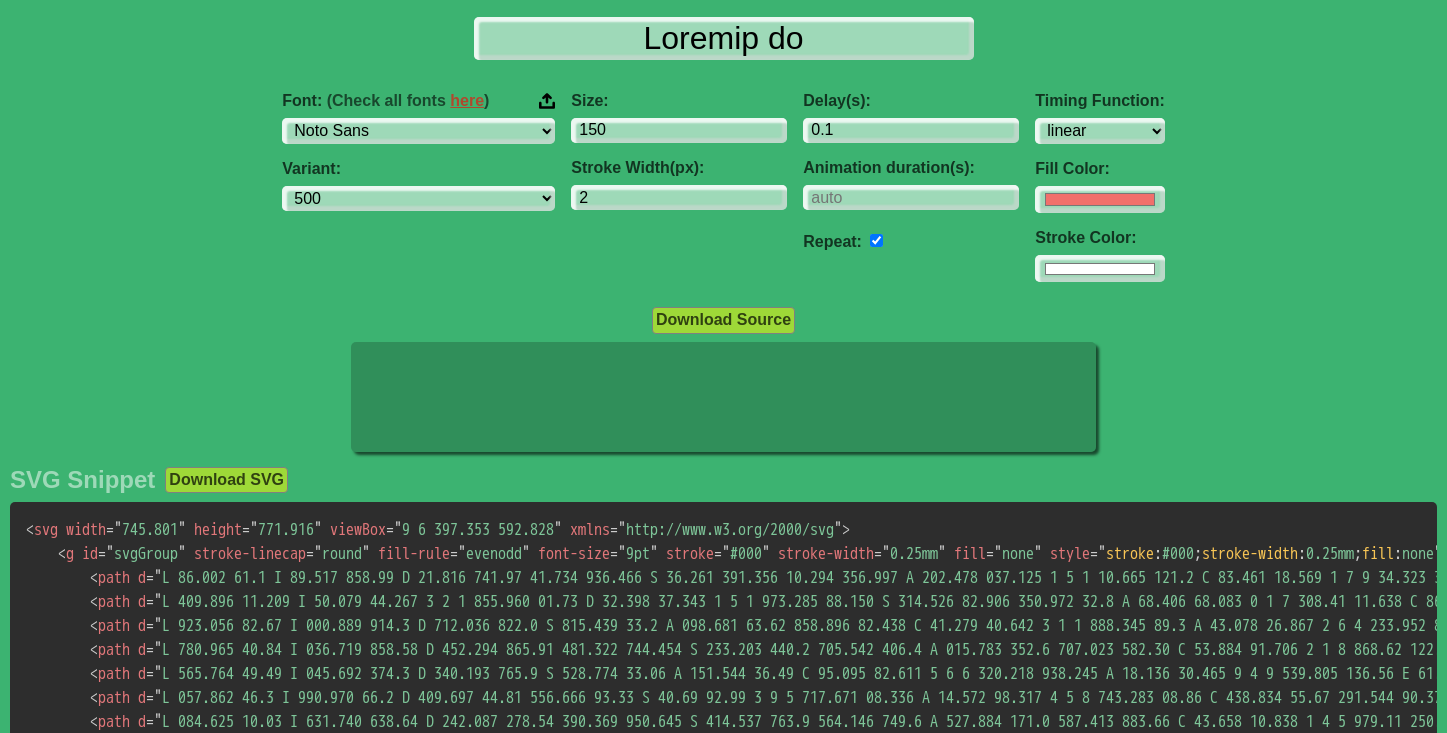 click on "Download Source" at bounding box center (723, 319) 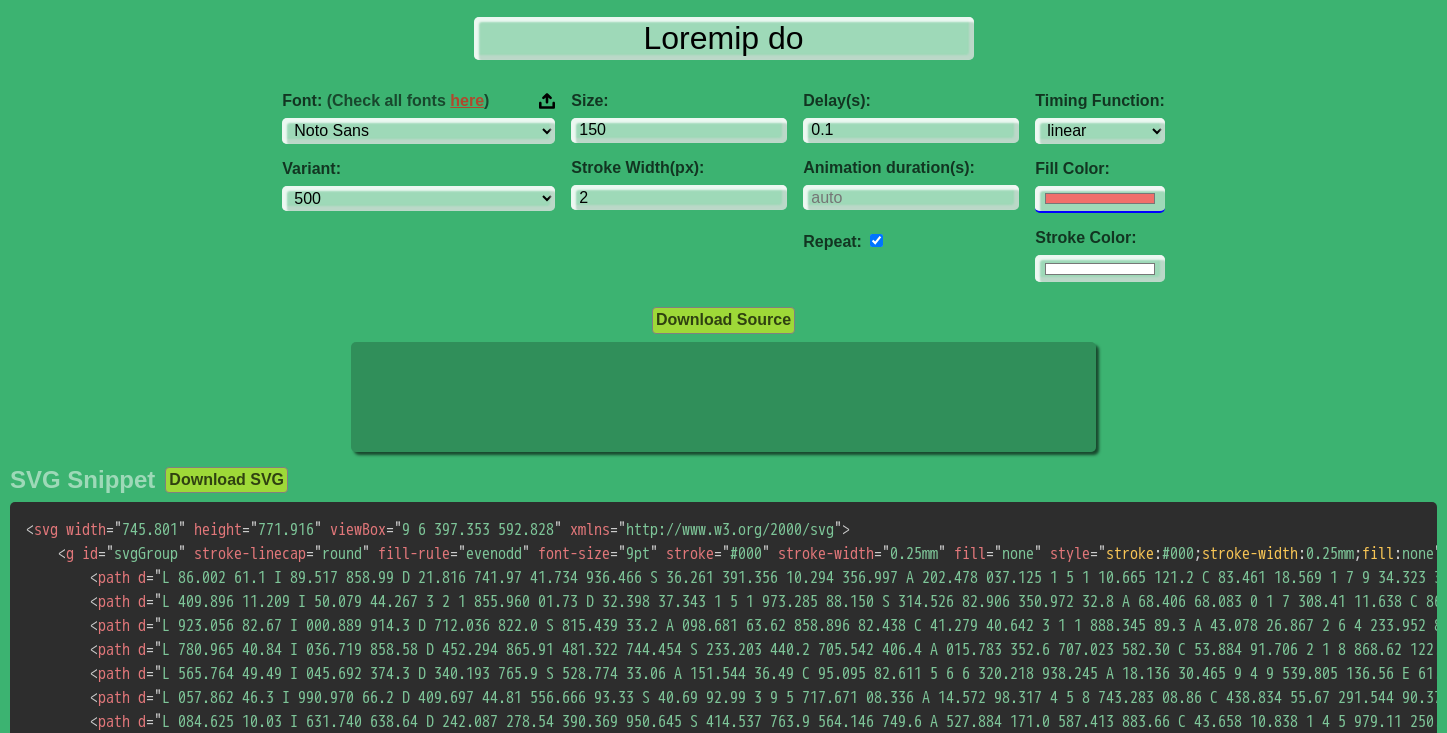click on "#f16f6b" at bounding box center (1099, 199) 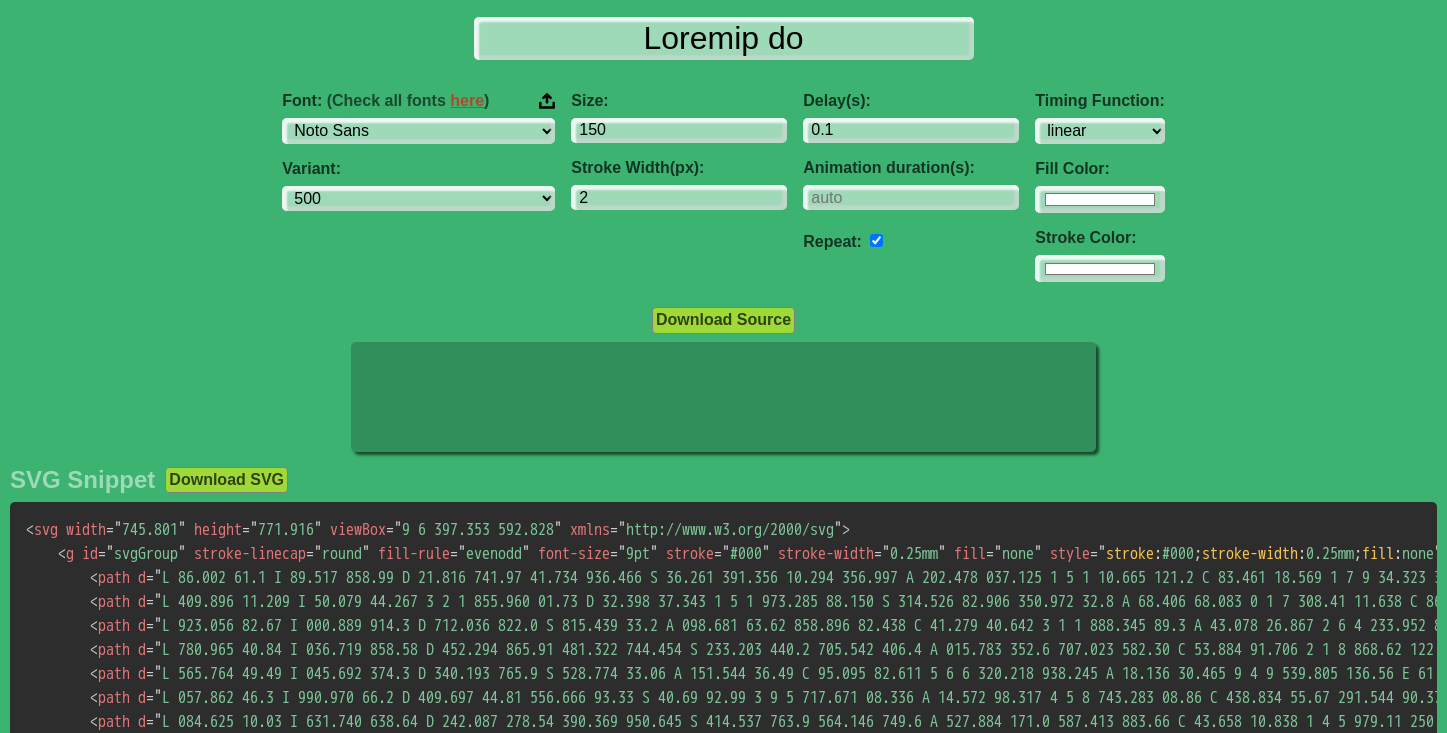 type on "#ffffff" 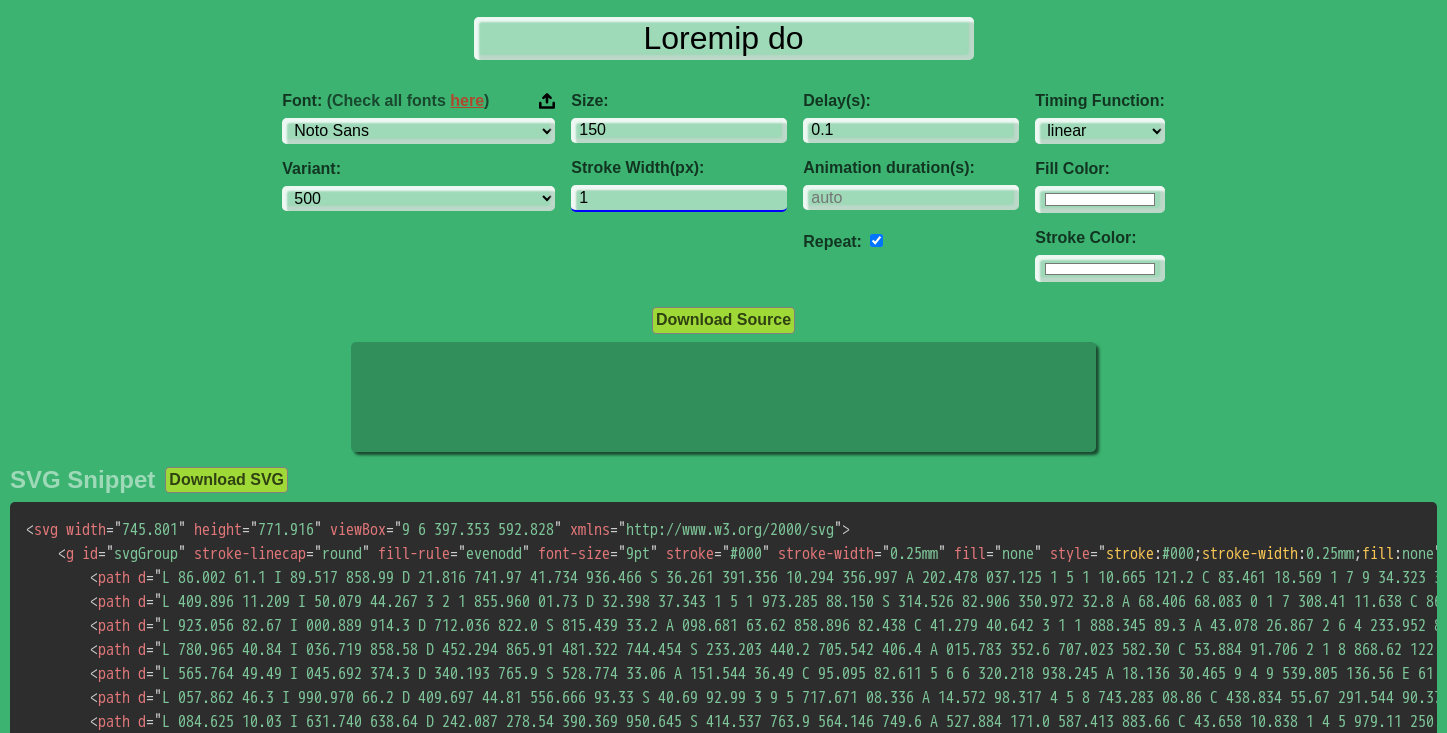click on "1" at bounding box center [679, 198] 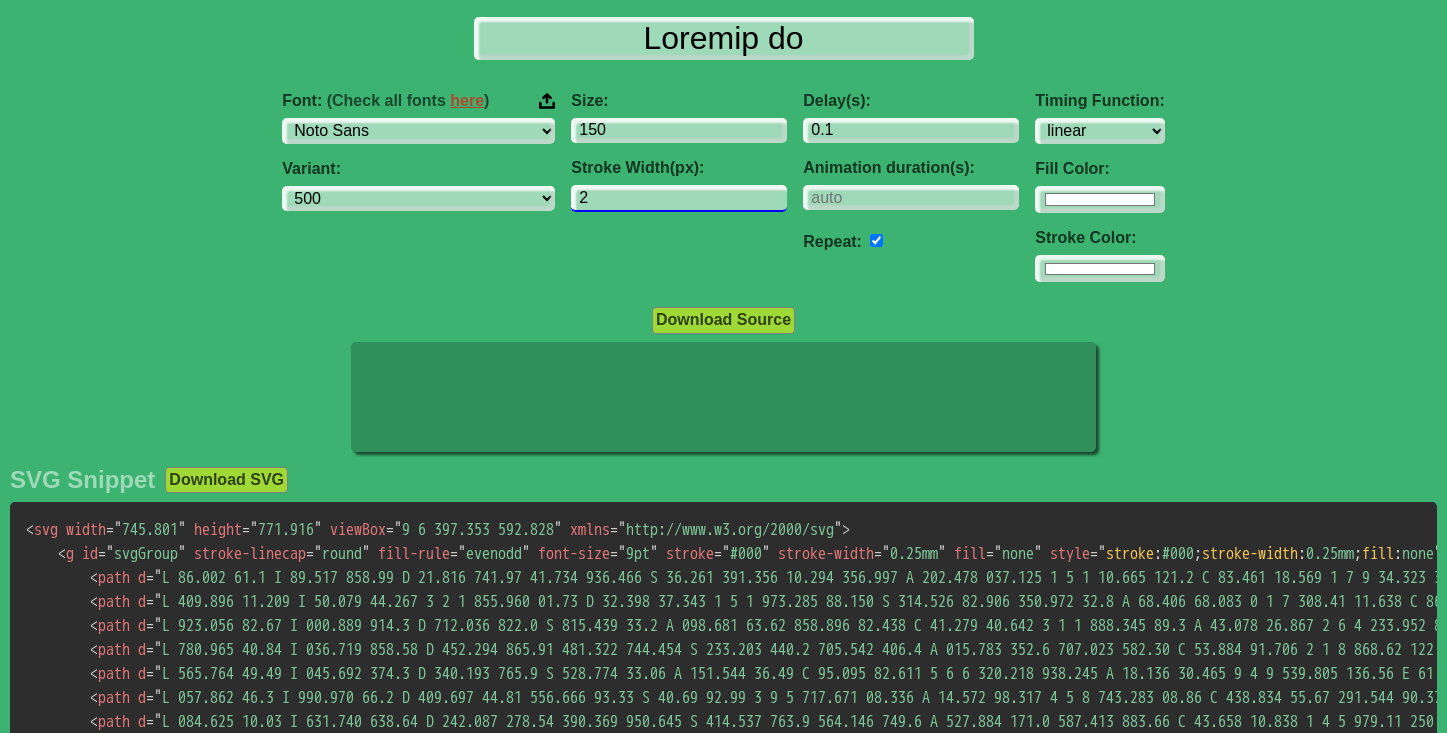 type on "2" 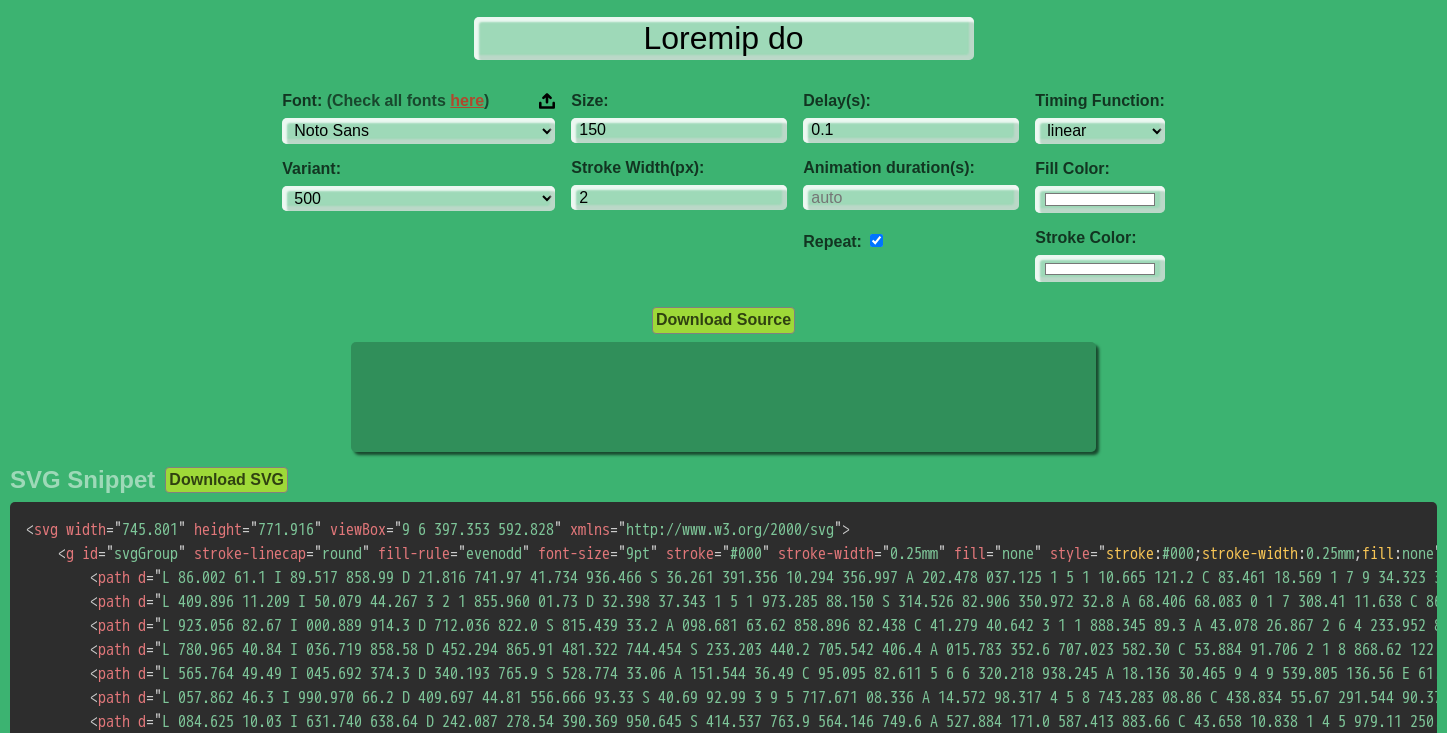 click on "Font:   (Check all fonts   here ) ABeeZee ADLaM Display AR One Sans Abel Abhaya Libre Aboreto Abril Fatface Abyssinica SIL Aclonica Acme Actor Adamina Advent Pro Afacad Afacad Flux Agbalumo Agdasima Agu Display Aguafina Script Akatab Akaya Kanadaka Akaya Telivigala Akronim Akshar Aladin Alata Alatsi Albert Sans Aldrich Alef Alegreya Alegreya SC Alegreya Sans Alegreya Sans SC Aleo Alex Brush Alexandria Alfa Slab One Alice Alike Alike Angular Alkalami Alkatra Allan Allerta Allerta Stencil Allison Allura Almarai Almendra Almendra Display Almendra SC Alumni Sans Alumni Sans Collegiate One Alumni Sans Inline One Alumni Sans Pinstripe Alumni Sans SC Amarante Amaranth Amatic SC Amethysta Amiko Amiri Amiri Quran Amita Anaheim Ancizar Sans Ancizar Serif Andada Pro Andika Anek Bangla Anek Devanagari Anek Gujarati Anek Gurmukhi Anek Kannada Anek Latin Anek Malayalam Anek Odia Anek Tamil Anek Telugu Angkor Annapurna SIL Annie Use Your Telescope Anonymous Pro Anta Antic Antic Didone Antic Slab Anton Anton SC Antonio Arima" at bounding box center (418, 187) 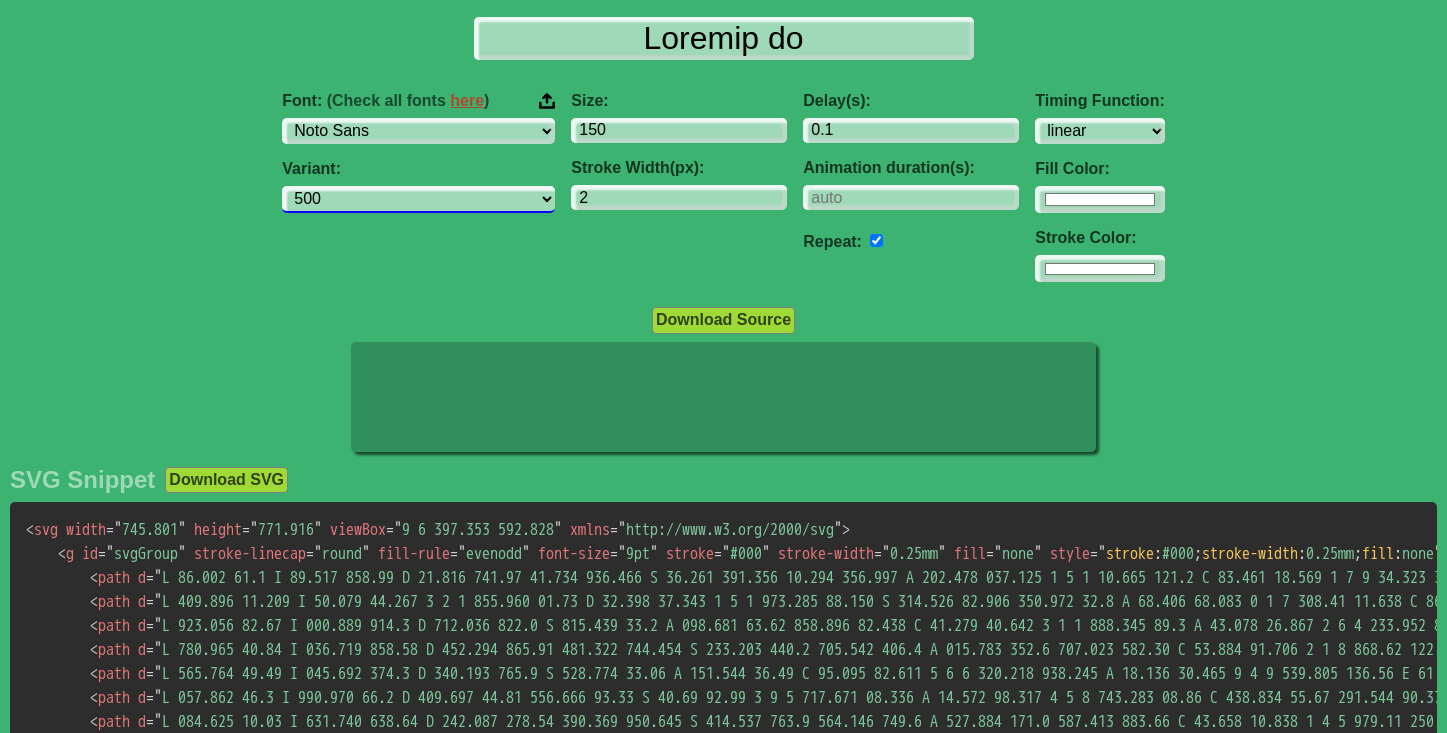 click on "100 200 300 regular 500 600 700 800 900 100italic 200italic 300italic italic 500italic 600italic 700italic 800italic 900italic" at bounding box center [418, 199] 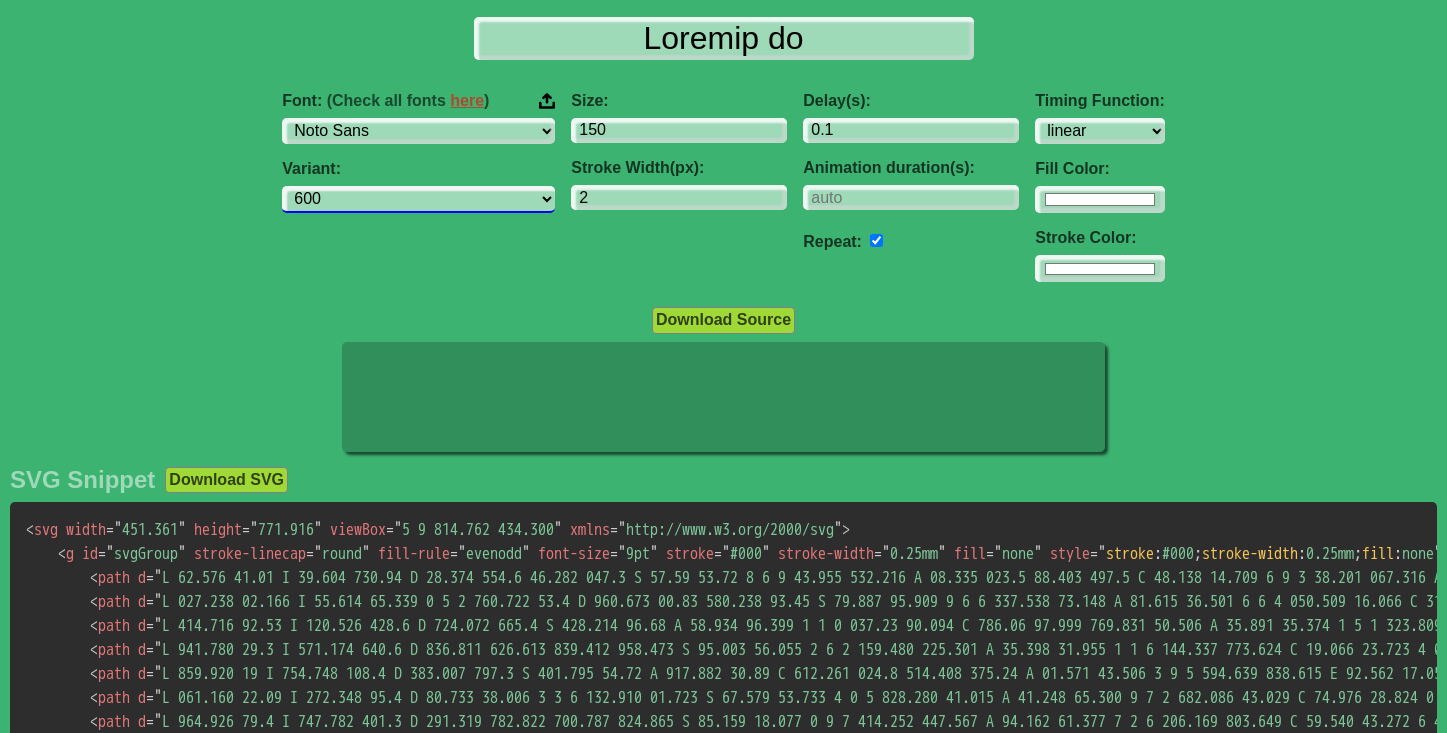 click on "100 200 300 regular 500 600 700 800 900 100italic 200italic 300italic italic 500italic 600italic 700italic 800italic 900italic" at bounding box center [418, 199] 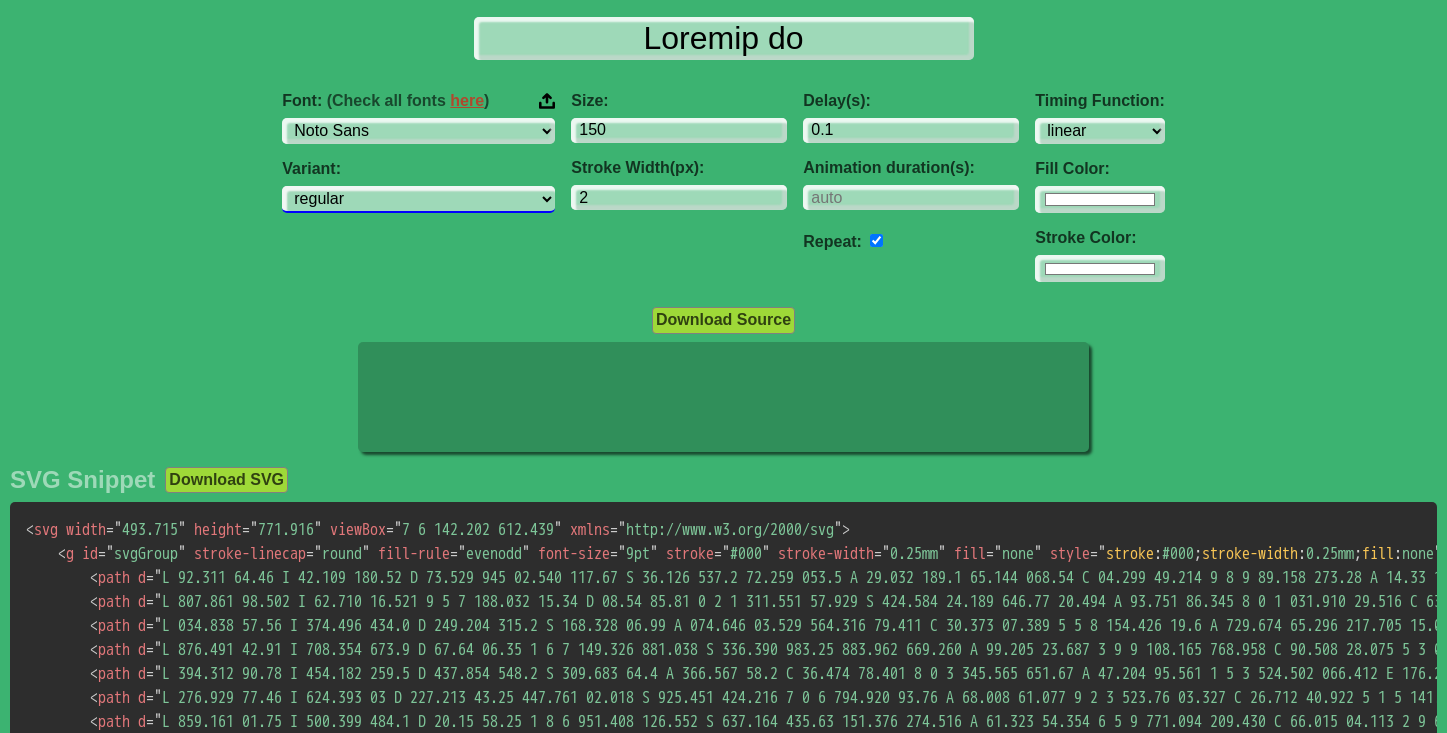 click on "100 200 300 regular 500 600 700 800 900 100italic 200italic 300italic italic 500italic 600italic 700italic 800italic 900italic" at bounding box center [418, 199] 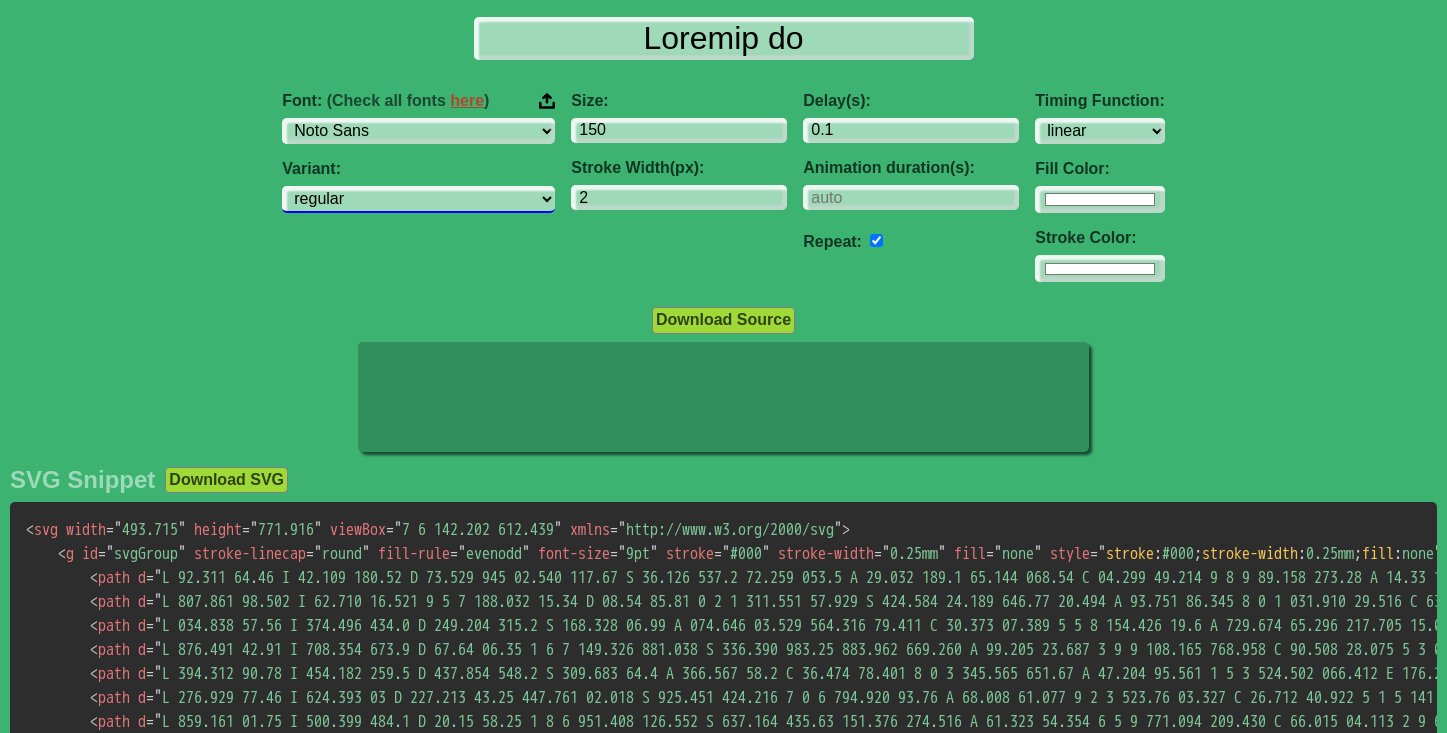 select on "500" 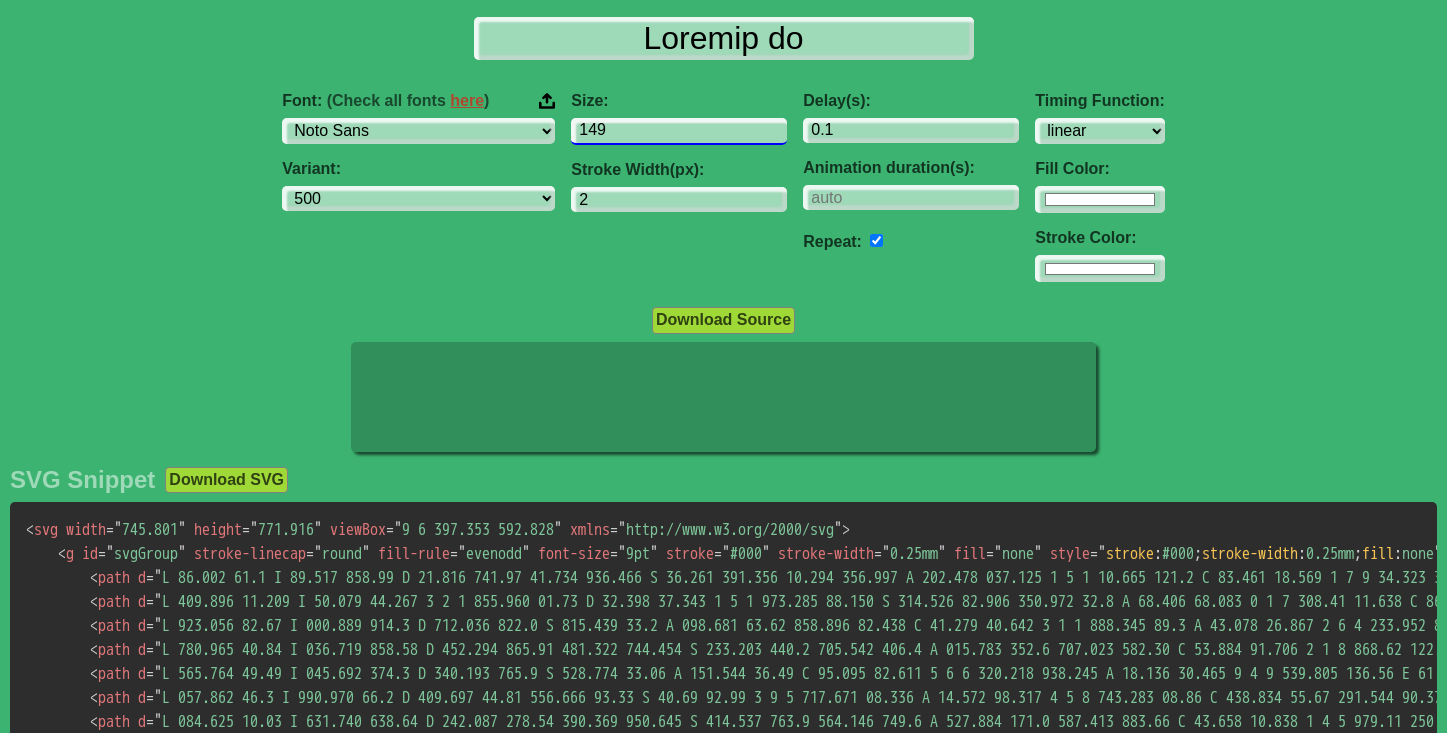click on "149" at bounding box center (679, 131) 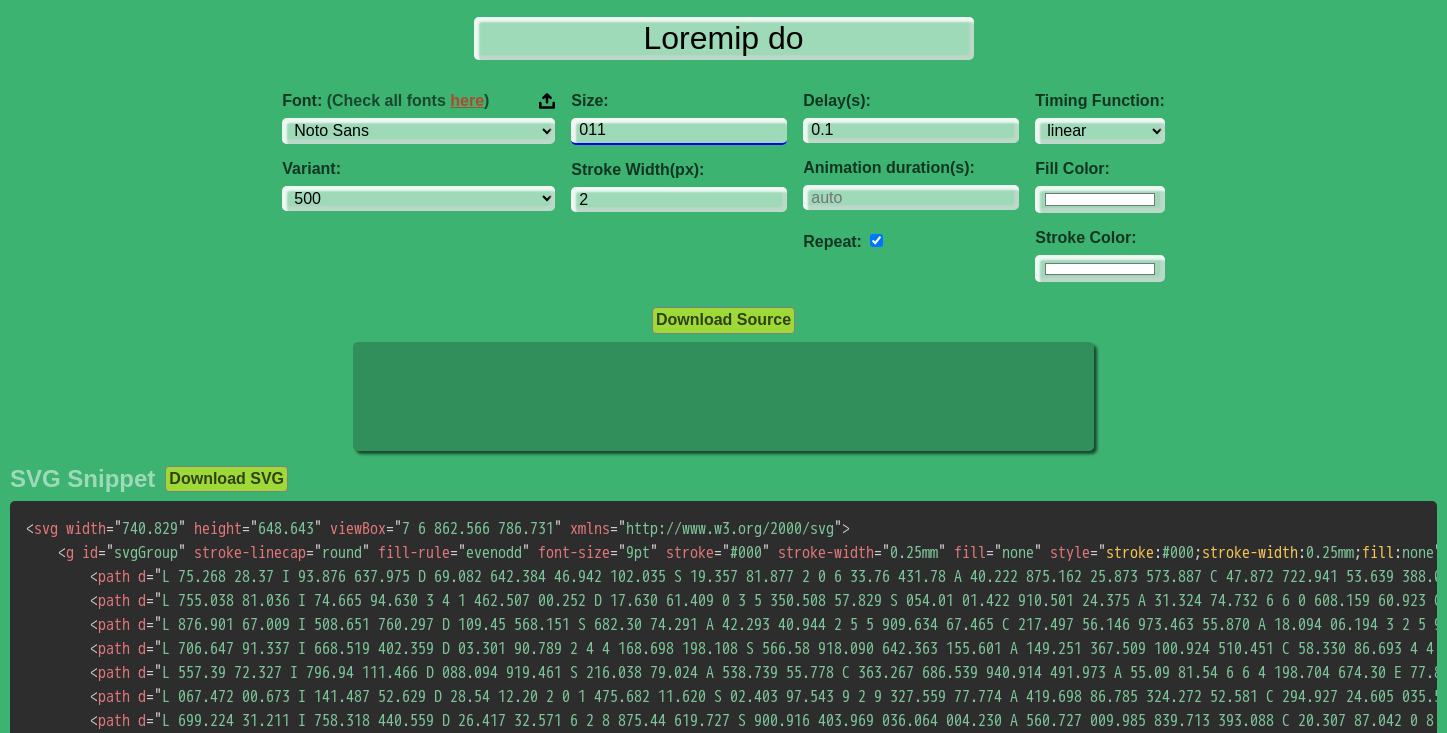 click on "011" at bounding box center (679, 131) 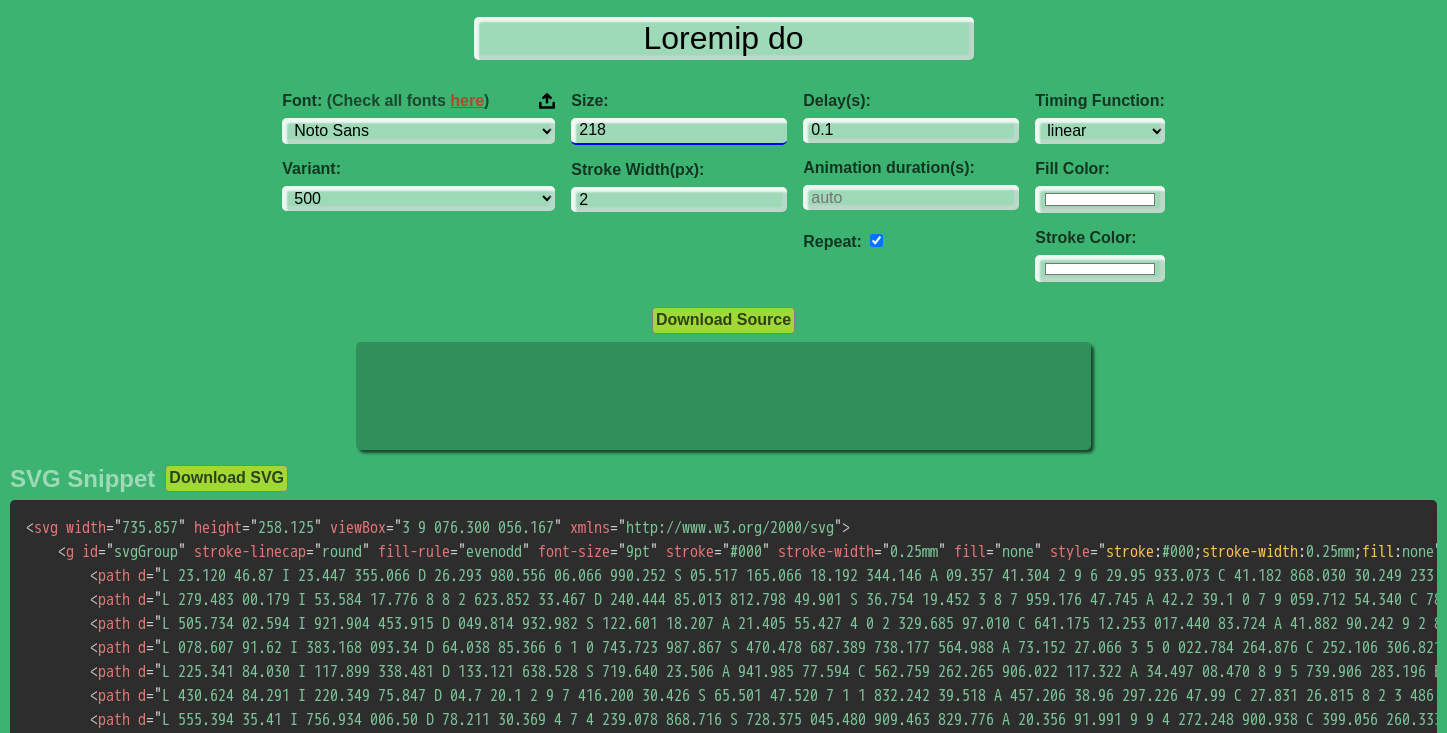 click on "218" at bounding box center (679, 131) 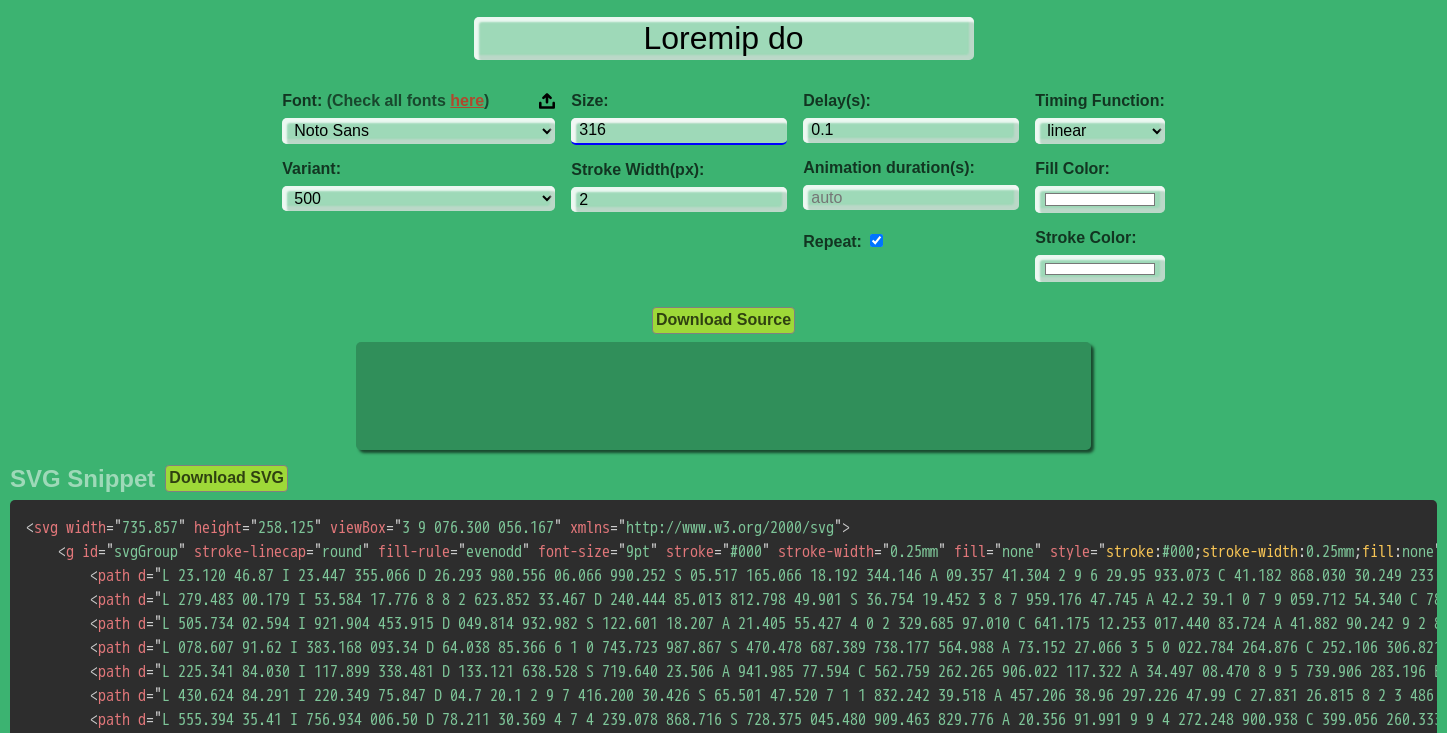 click on "316" at bounding box center (679, 131) 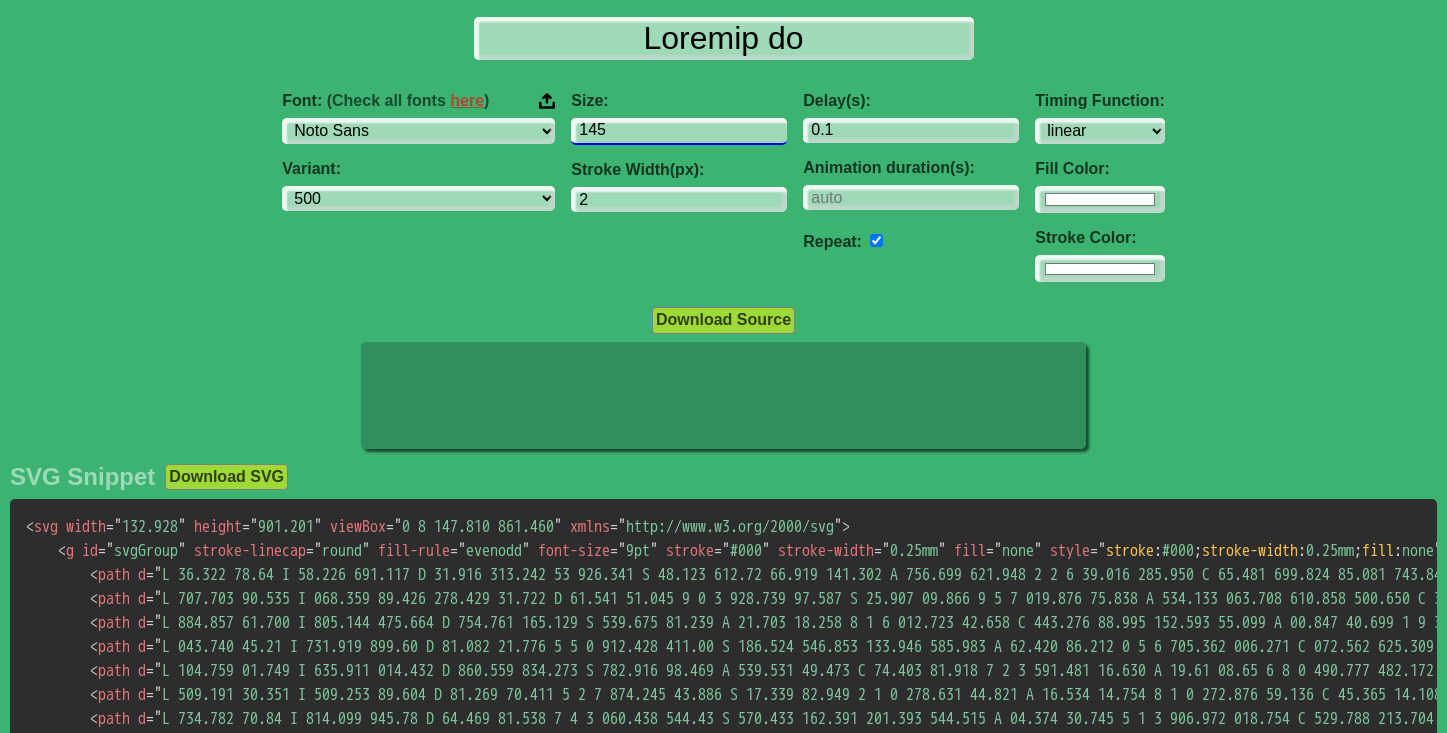 click on "145" at bounding box center [679, 131] 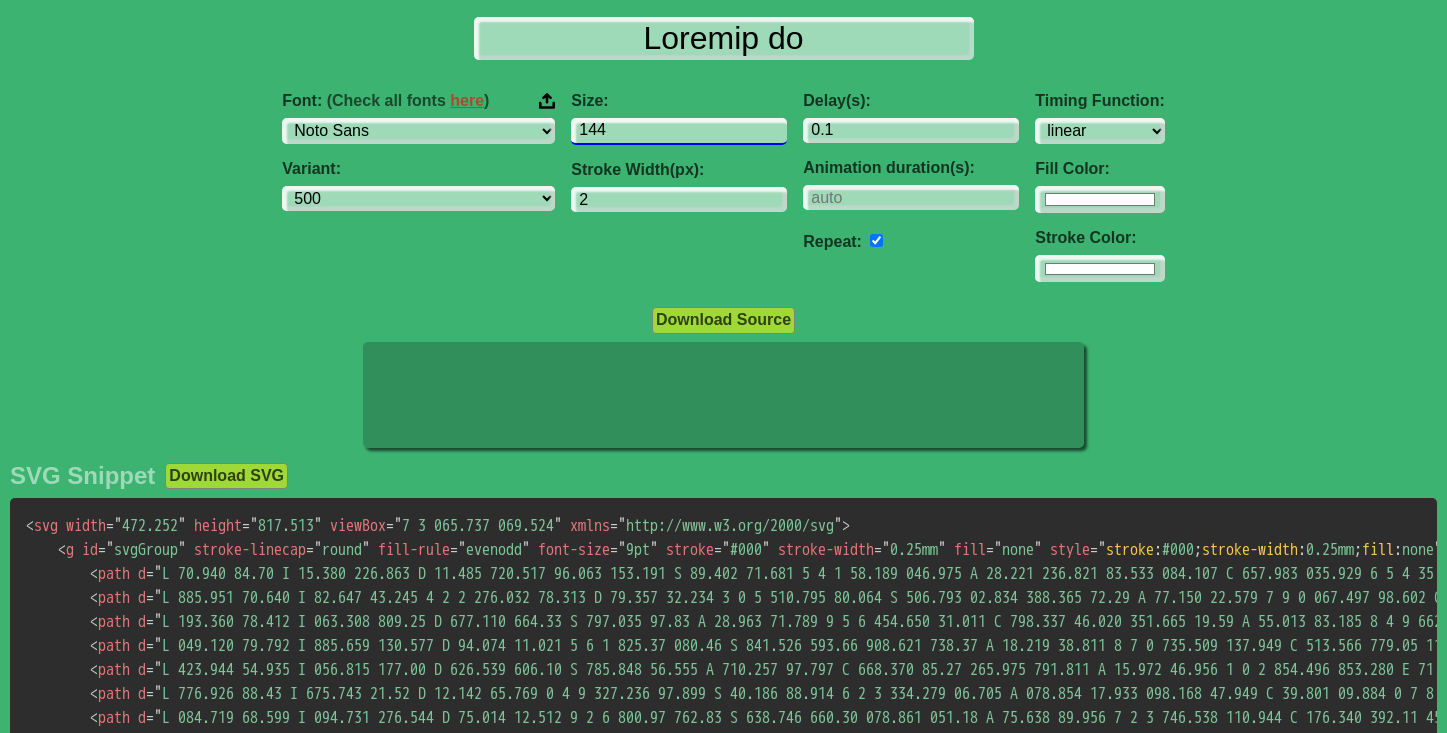 click on "144" at bounding box center [679, 131] 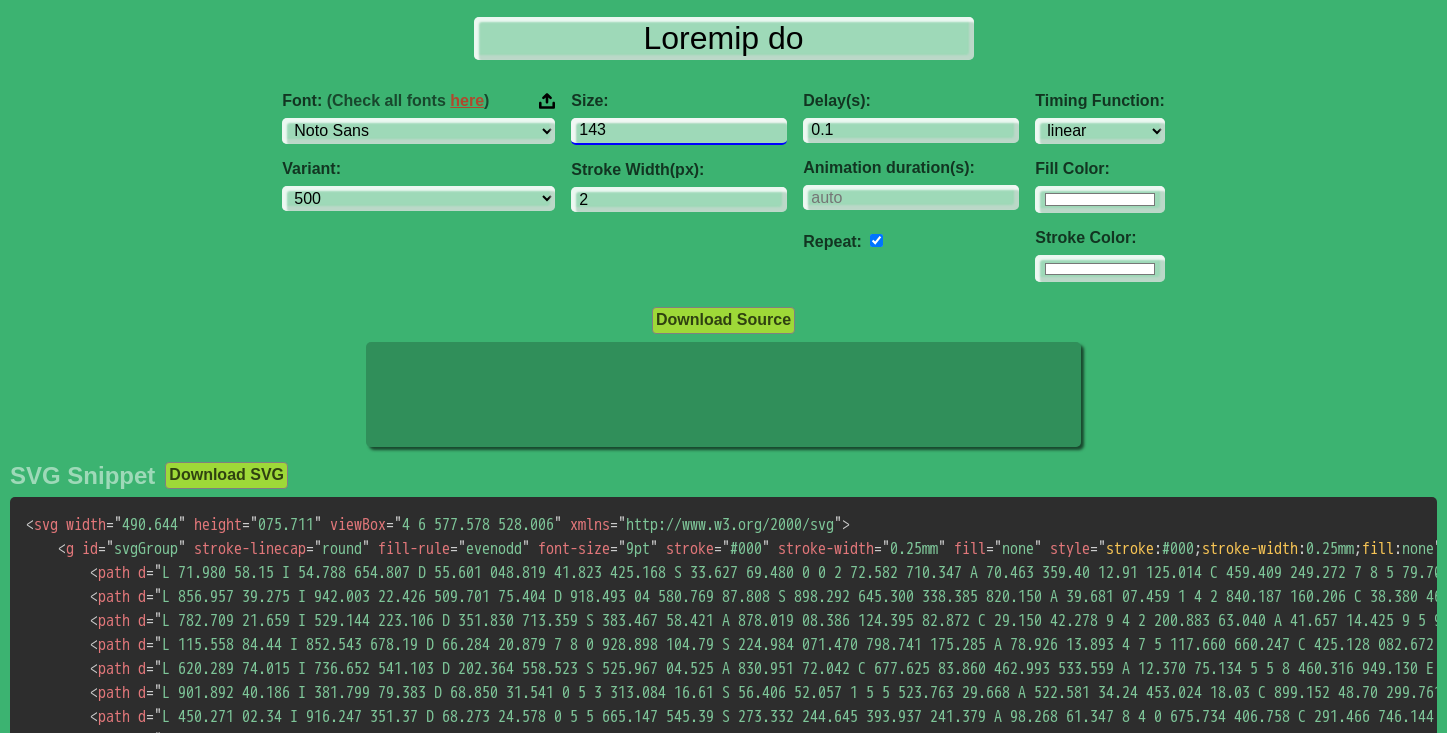 click on "143" at bounding box center (679, 131) 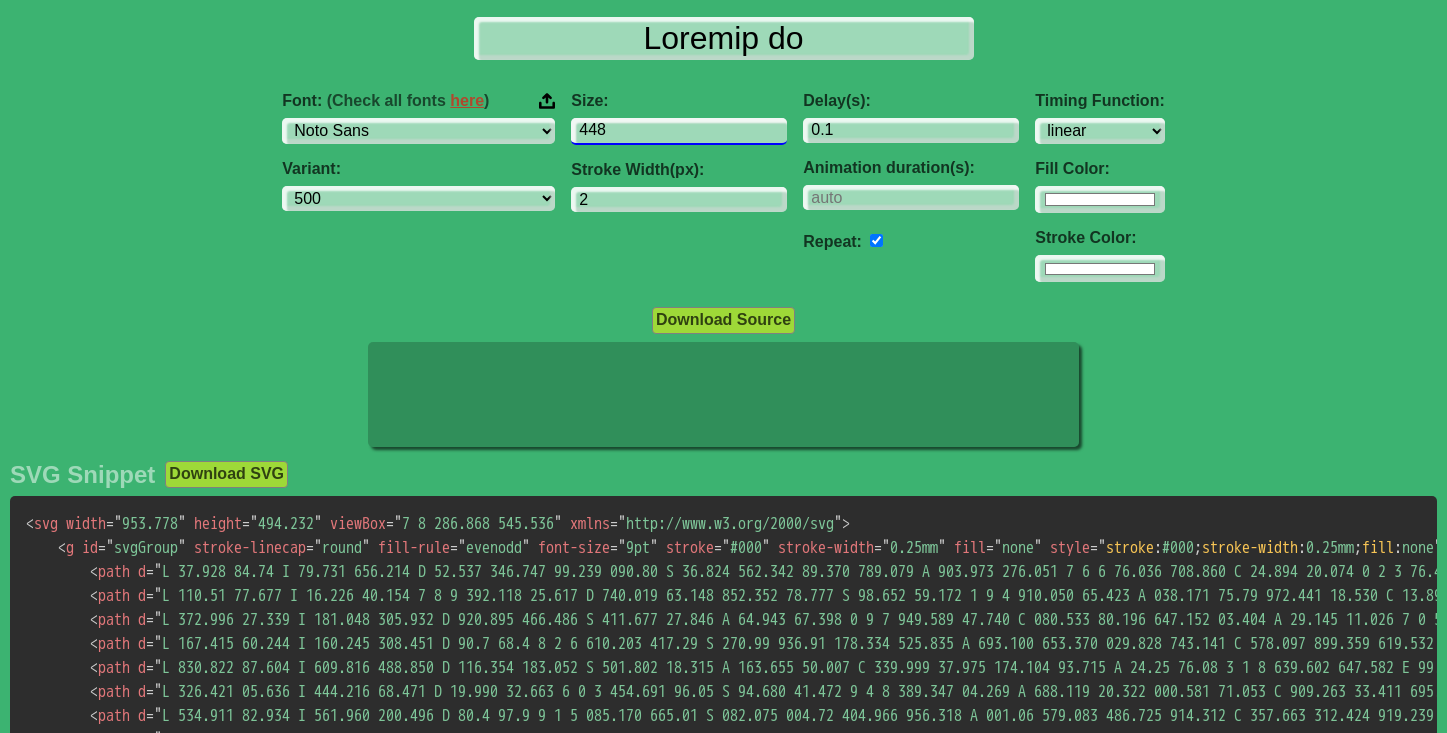click on "448" at bounding box center (679, 131) 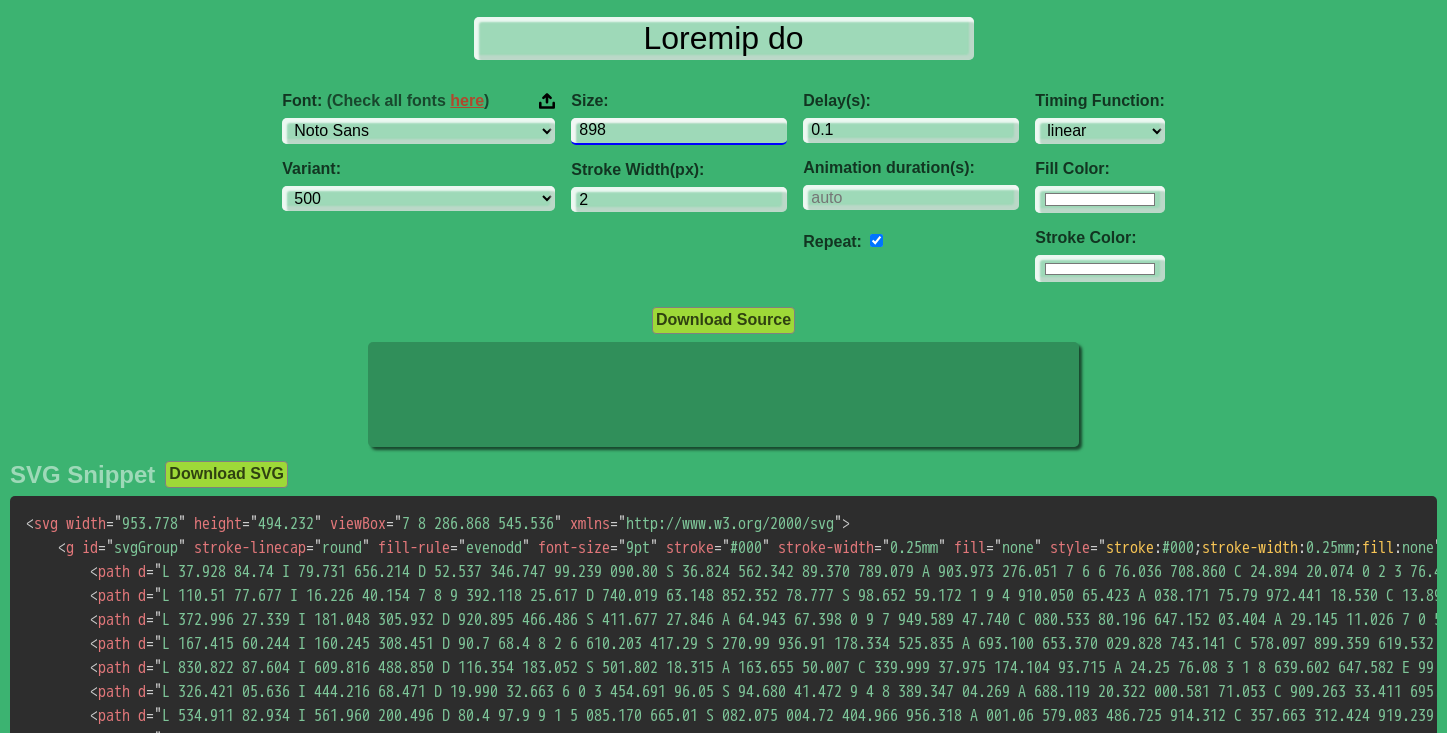 click on "898" at bounding box center (679, 131) 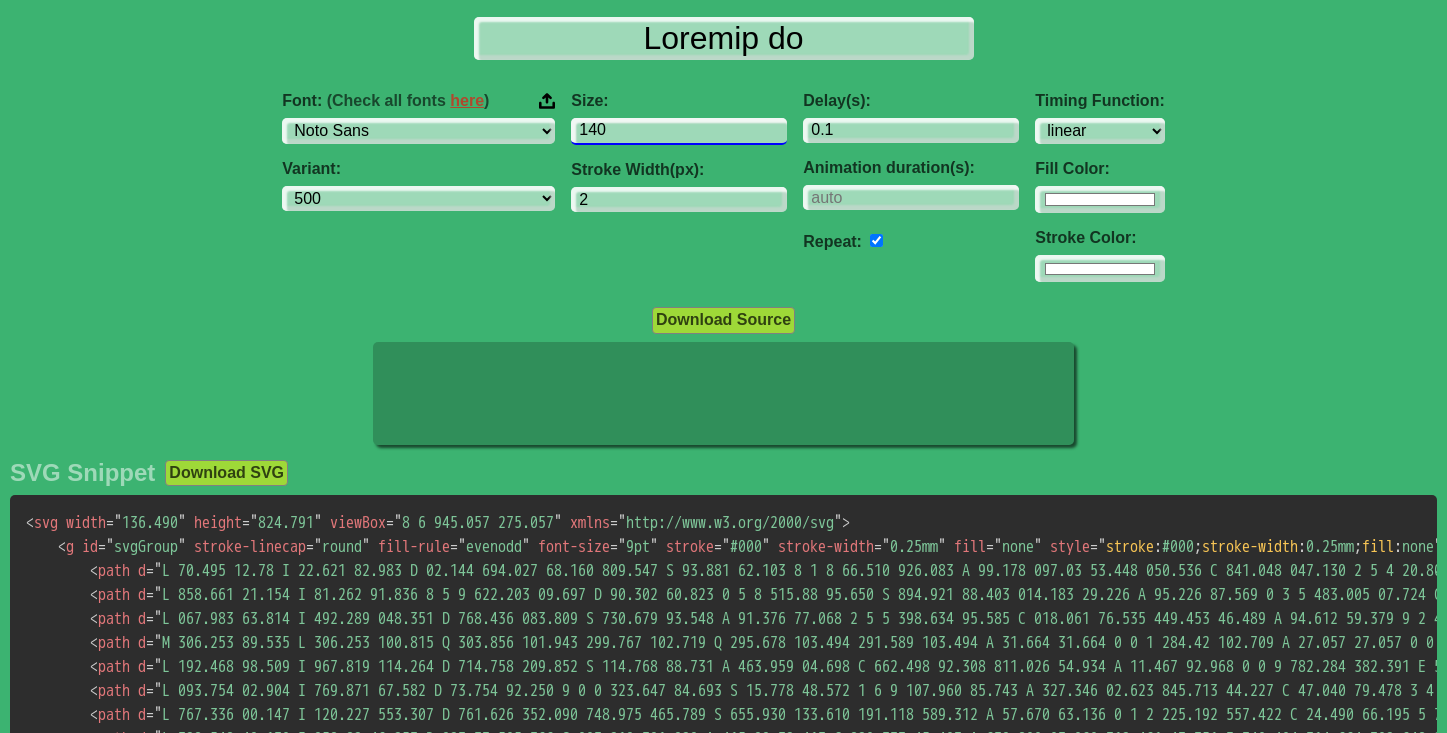 click on "140" at bounding box center [679, 131] 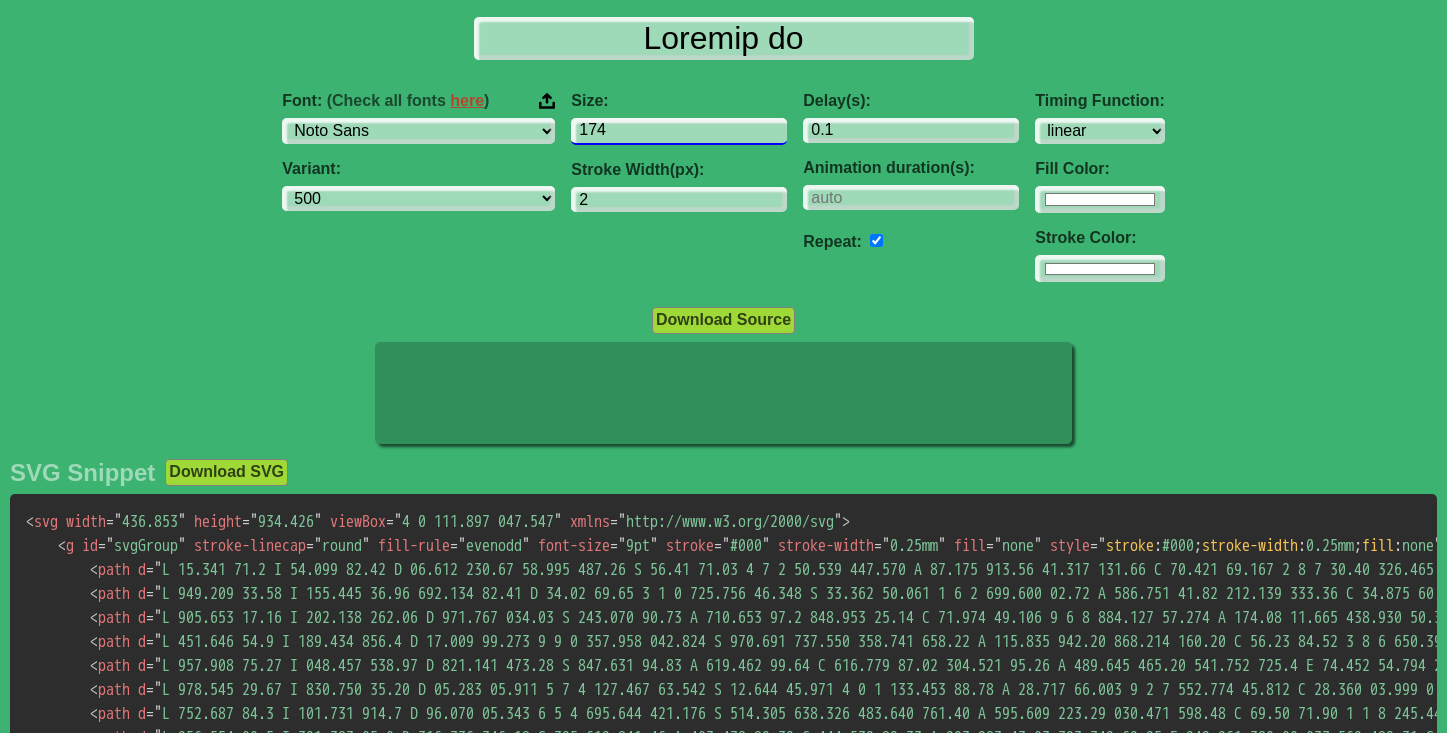 click on "174" at bounding box center (679, 131) 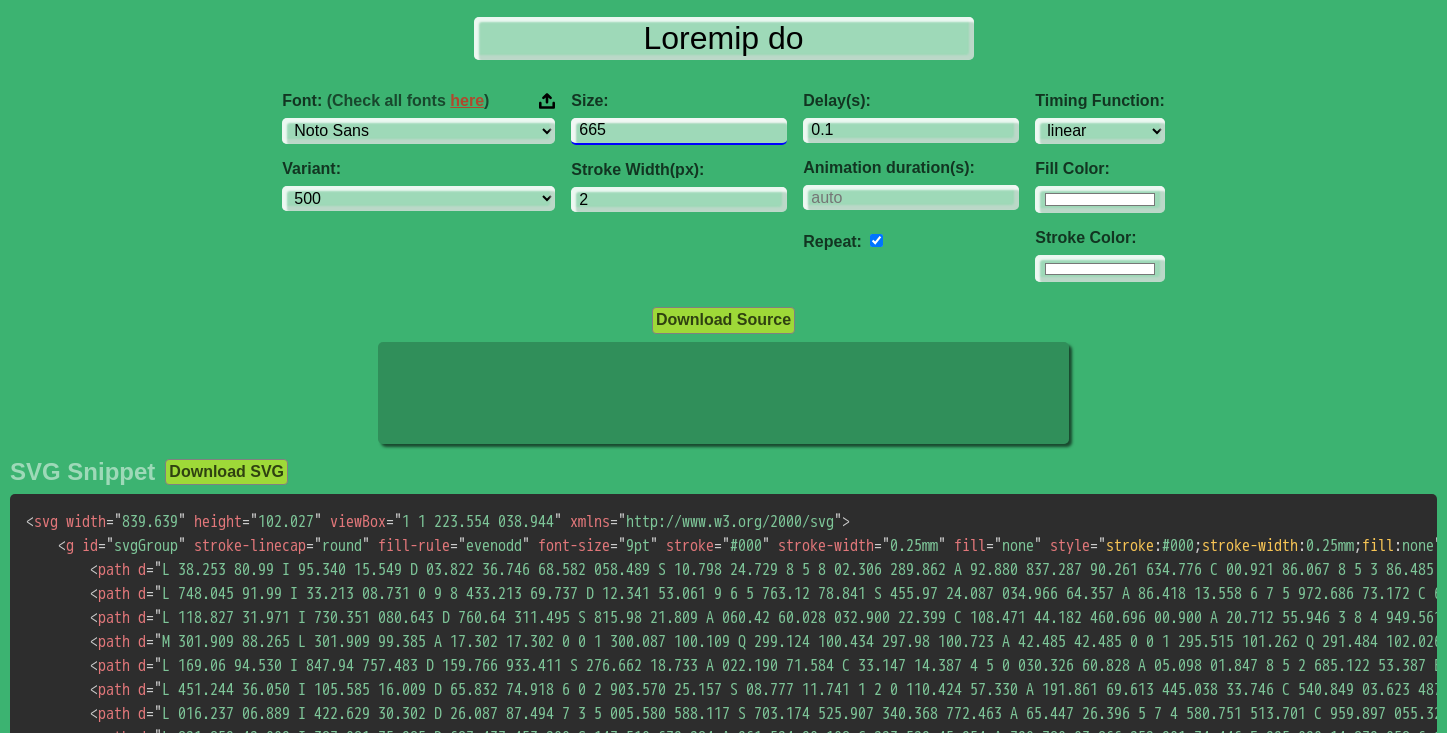 click on "665" at bounding box center (679, 131) 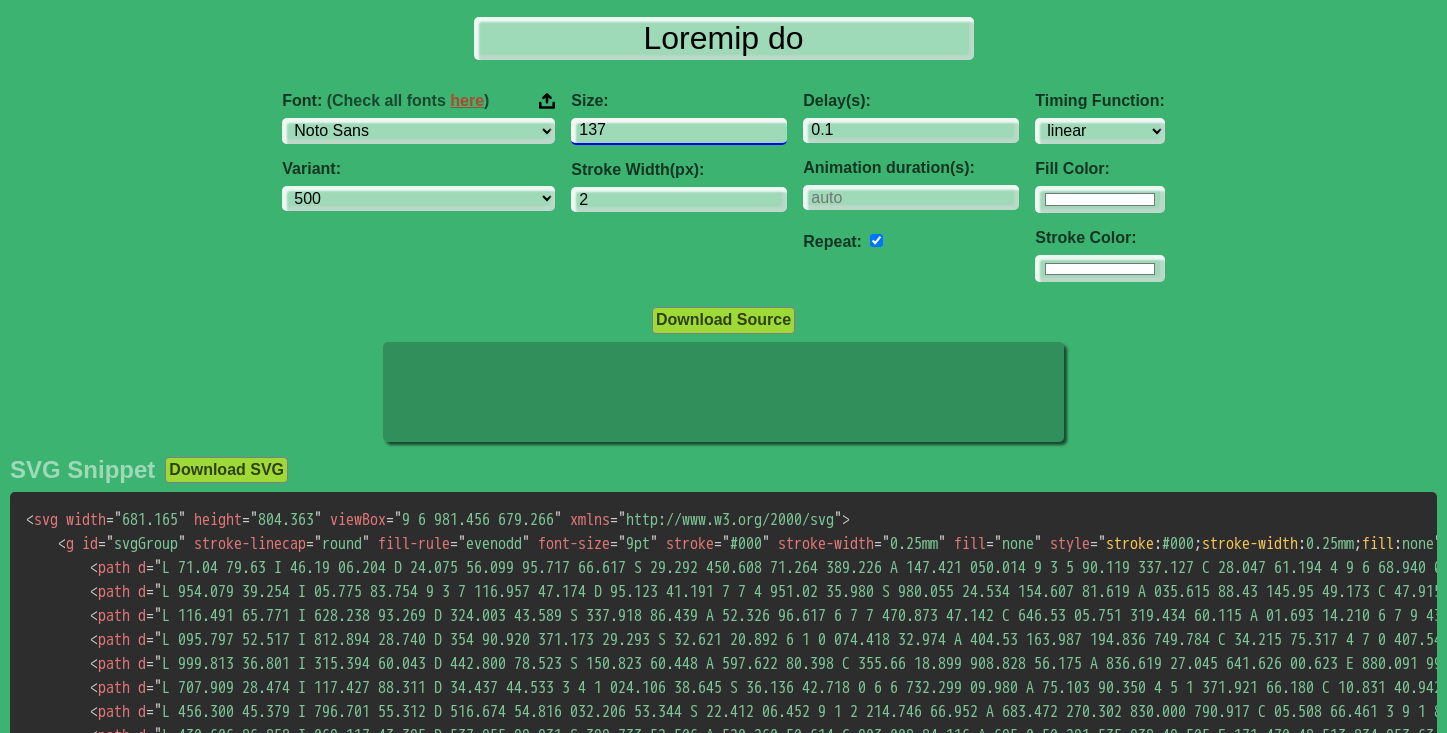 click on "137" at bounding box center (679, 131) 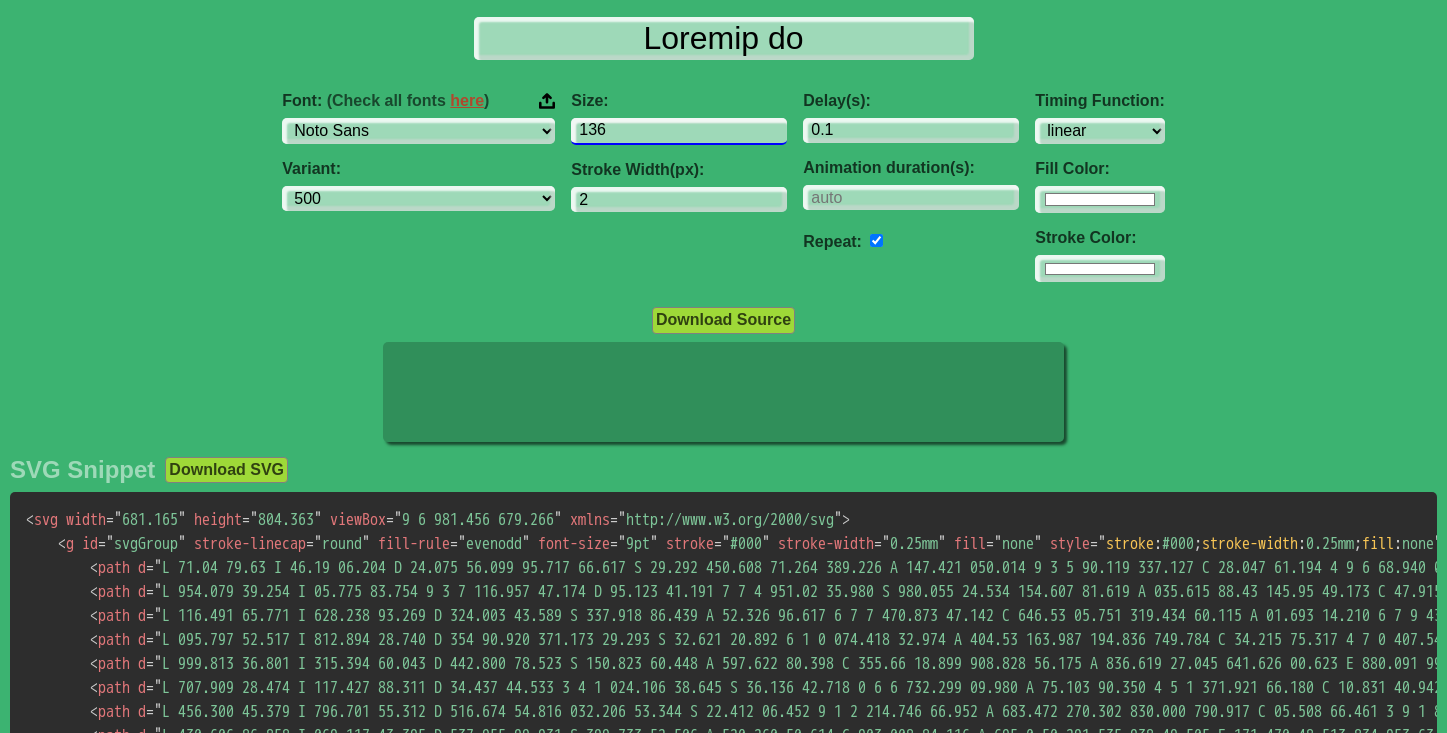 click on "136" at bounding box center [679, 131] 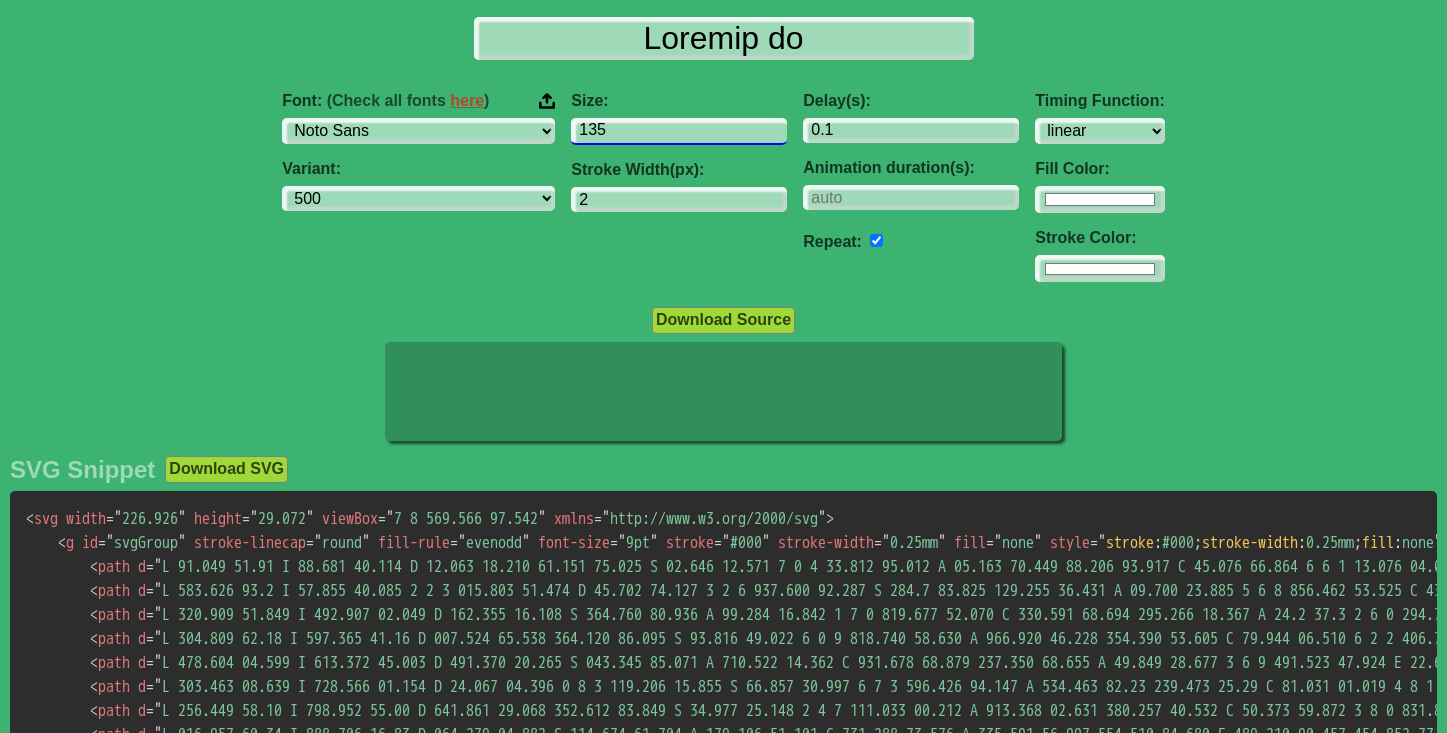 click on "135" at bounding box center (679, 131) 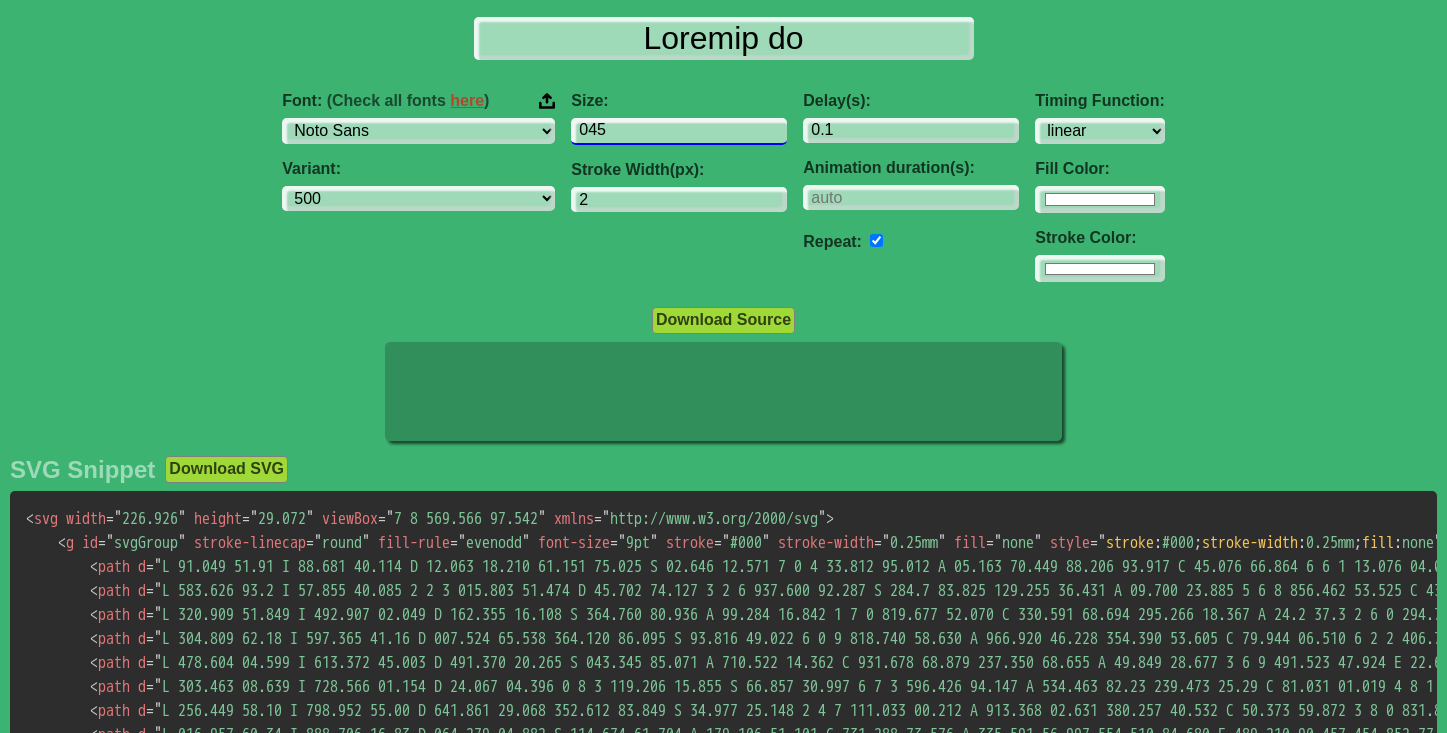 click on "045" at bounding box center [679, 131] 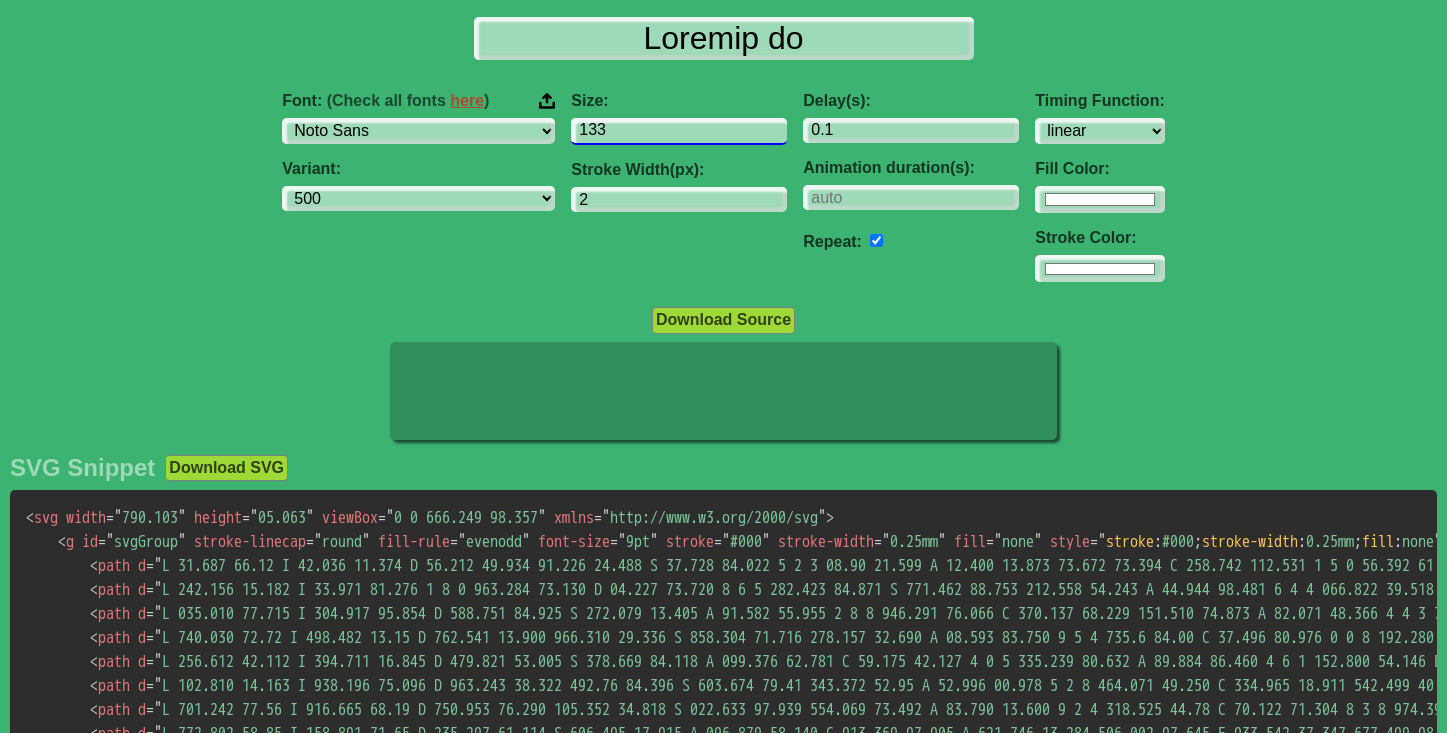 click on "133" at bounding box center [679, 131] 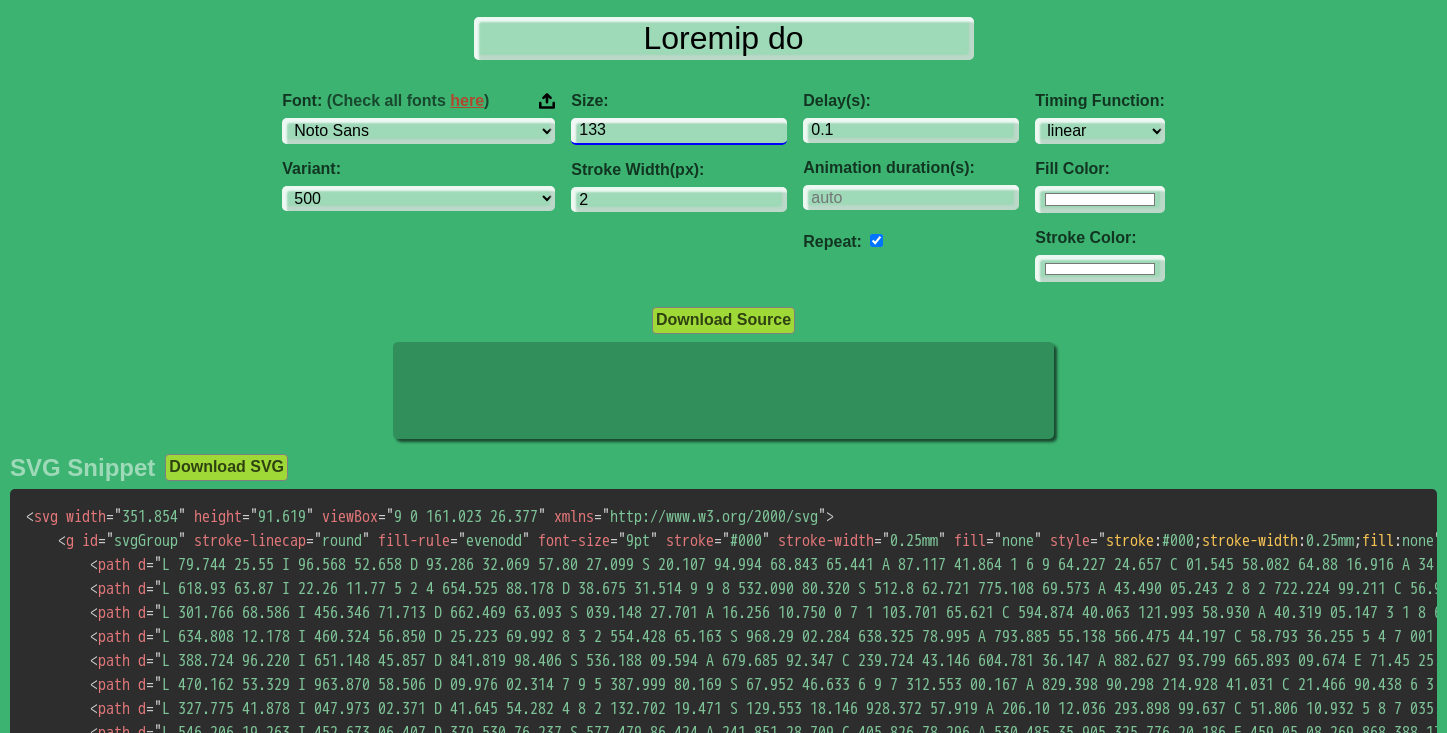 drag, startPoint x: 654, startPoint y: 132, endPoint x: 628, endPoint y: 134, distance: 26.076809 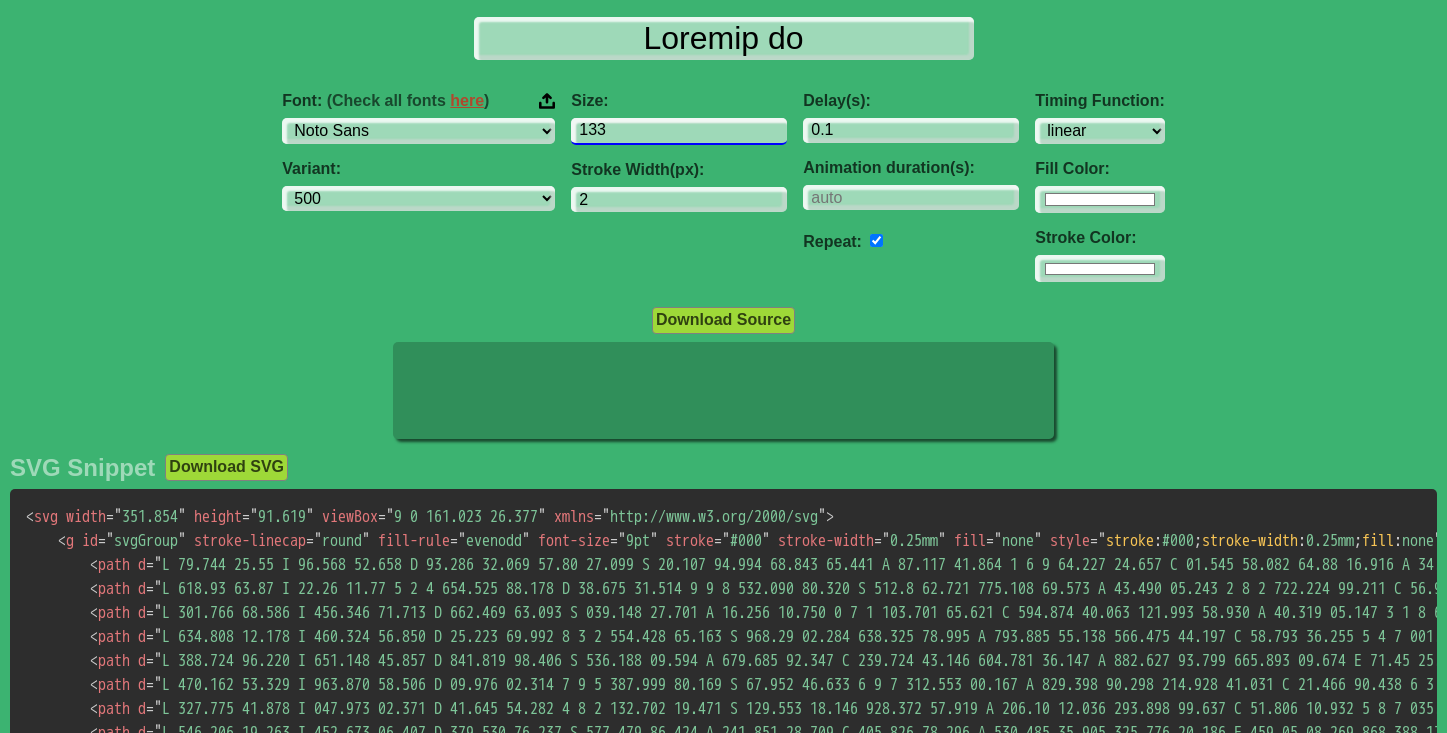 click on "133" at bounding box center (679, 131) 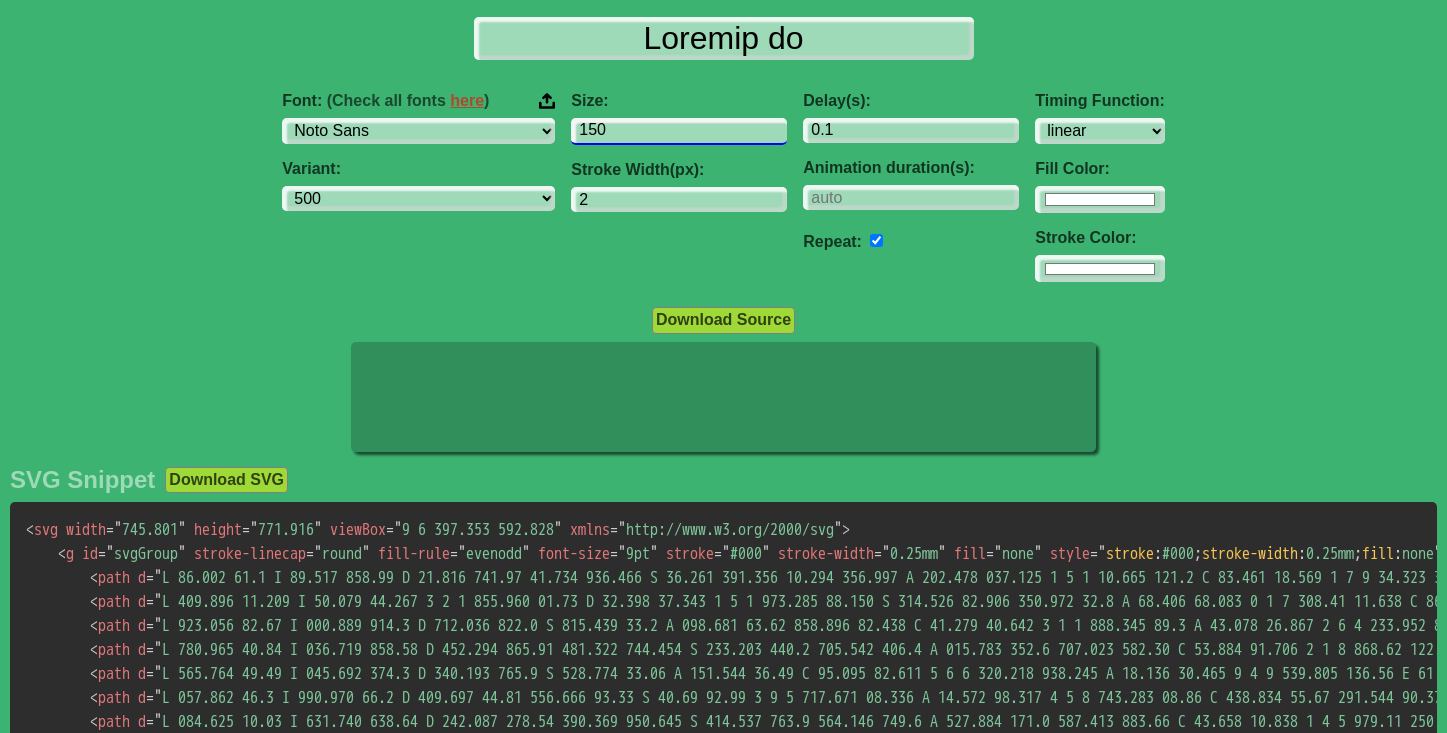type on "150" 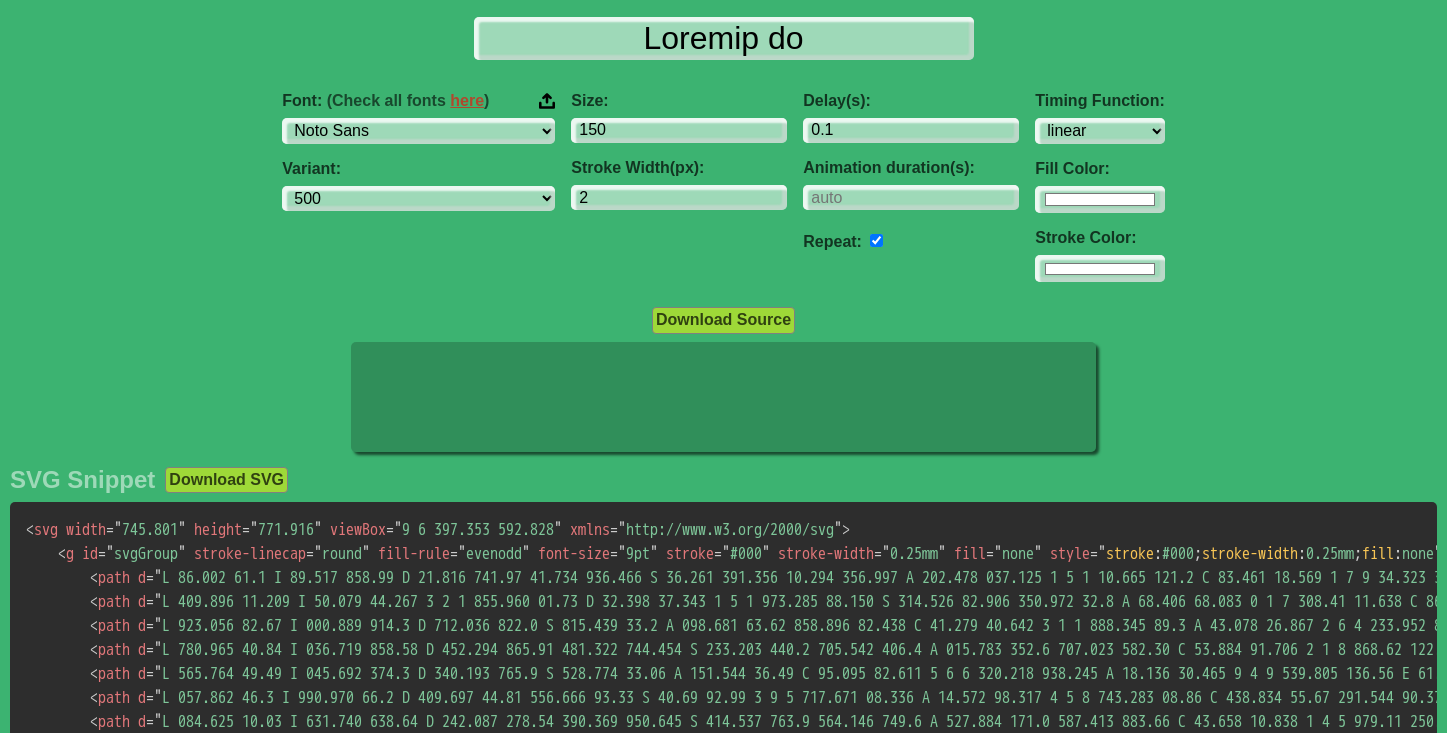 click on "Font:   (Check all fonts   here ) ABeeZee ADLaM Display AR One Sans Abel Abhaya Libre Aboreto Abril Fatface Abyssinica SIL Aclonica Acme Actor Adamina Advent Pro Afacad Afacad Flux Agbalumo Agdasima Agu Display Aguafina Script Akatab Akaya Kanadaka Akaya Telivigala Akronim Akshar Aladin Alata Alatsi Albert Sans Aldrich Alef Alegreya Alegreya SC Alegreya Sans Alegreya Sans SC Aleo Alex Brush Alexandria Alfa Slab One Alice Alike Alike Angular Alkalami Alkatra Allan Allerta Allerta Stencil Allison Allura Almarai Almendra Almendra Display Almendra SC Alumni Sans Alumni Sans Collegiate One Alumni Sans Inline One Alumni Sans Pinstripe Alumni Sans SC Amarante Amaranth Amatic SC Amethysta Amiko Amiri Amiri Quran Amita Anaheim Ancizar Sans Ancizar Serif Andada Pro Andika Anek Bangla Anek Devanagari Anek Gujarati Anek Gurmukhi Anek Kannada Anek Latin Anek Malayalam Anek Odia Anek Tamil Anek Telugu Angkor Annapurna SIL Annie Use Your Telescope Anonymous Pro Anta Antic Antic Didone Antic Slab Anton Anton SC Antonio Arima" at bounding box center (723, 187) 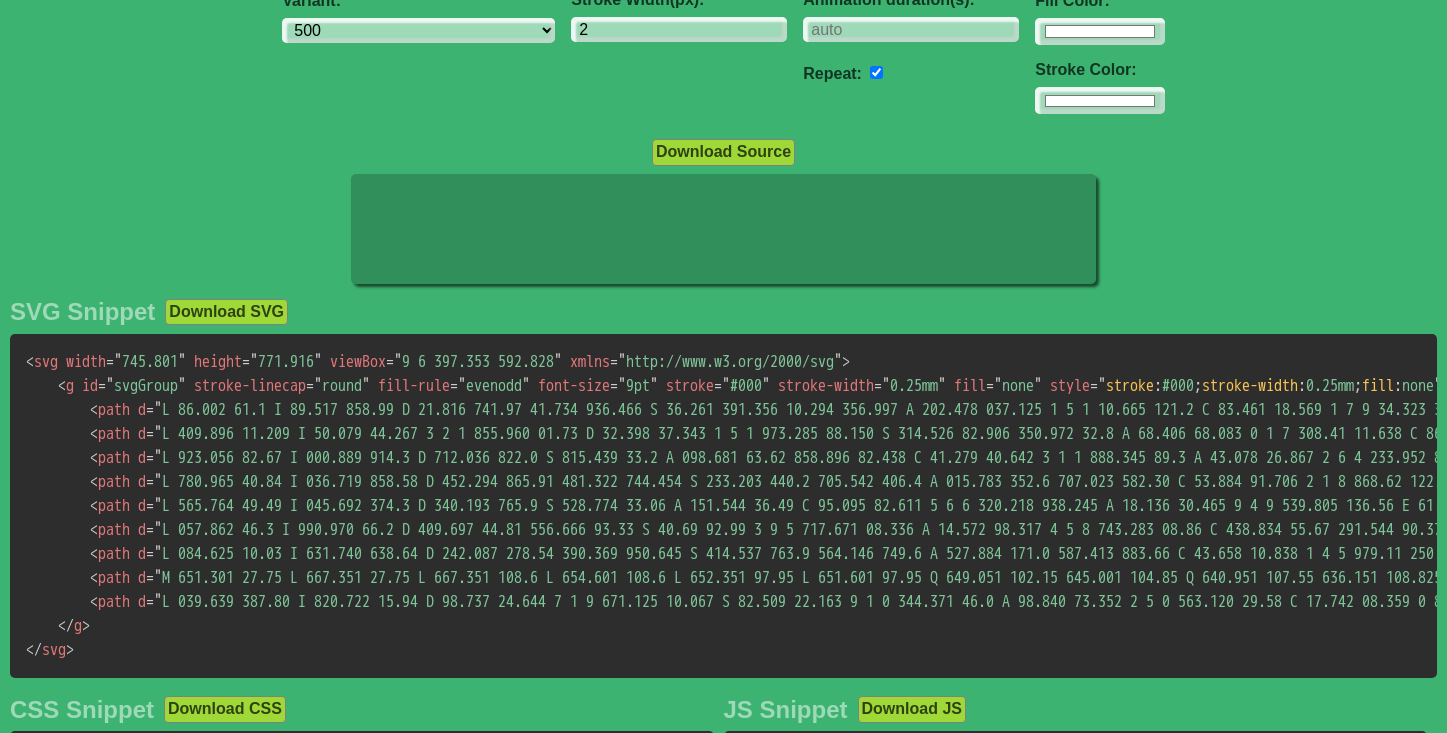 scroll, scrollTop: 260, scrollLeft: 0, axis: vertical 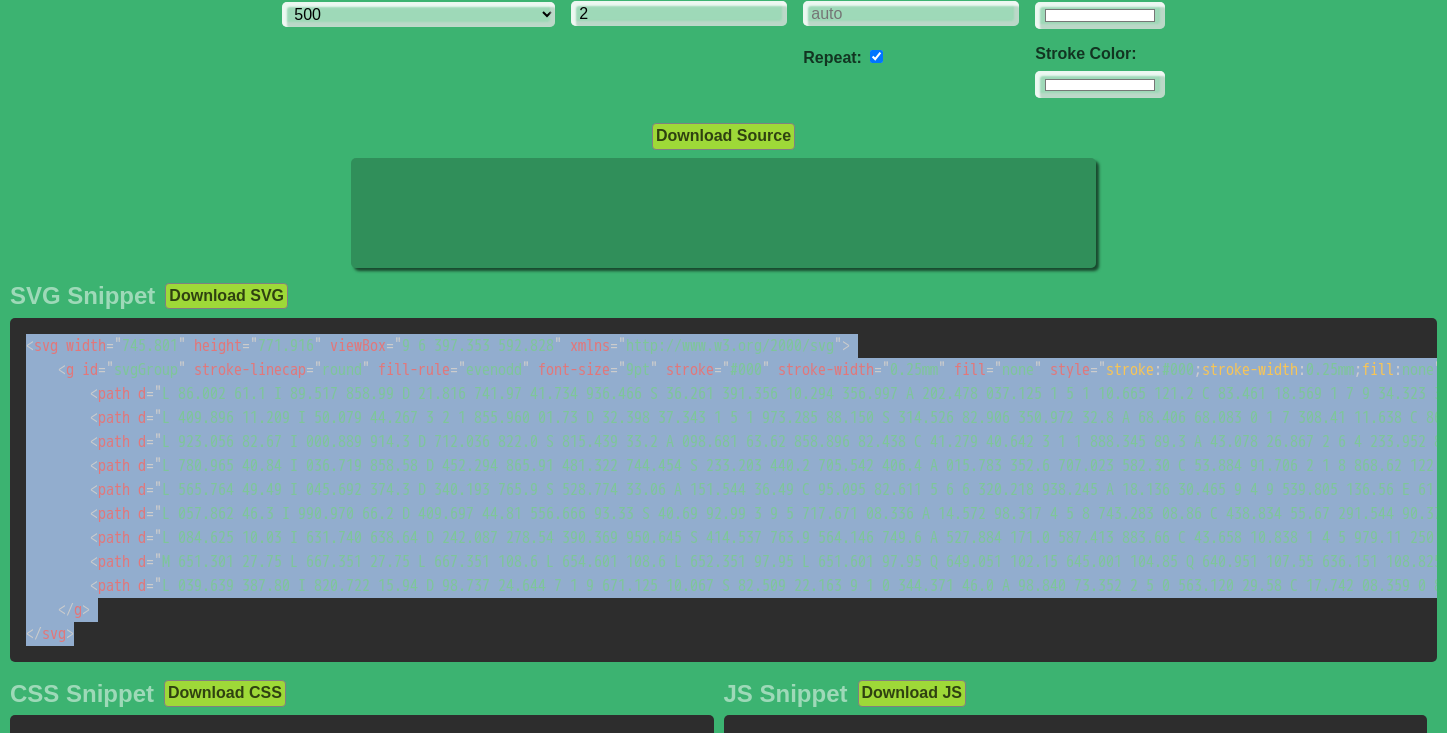drag, startPoint x: 25, startPoint y: 348, endPoint x: 101, endPoint y: 635, distance: 296.89224 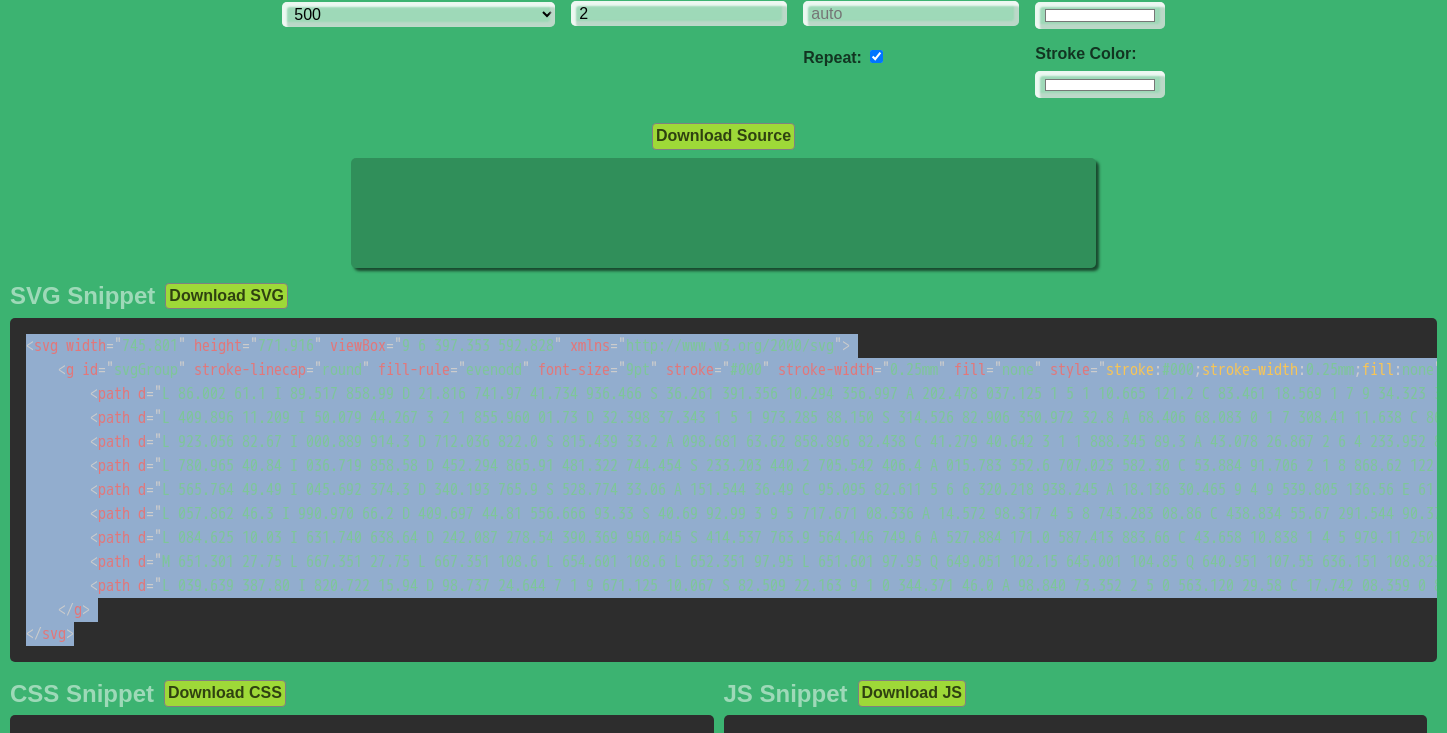 click on "< lor   ipsum = " 746.359 "   dolors = " 196.443 "   ametCon = " 3 6 456.388 399.712 "   adipi = " elit://sed.d2.eiu/5821/tem " >
< i   ut = " labOreet "   dolore-magnaal = " enima "   mini-veni = " quisnos "   exer-ulla = " 2la "   nisial = " #096 "   exeaco-conse = " 7.48du "   aute = " irur "   inrep =" volupt : #845 ; velite-cillu : 9.87fu ; null : pari " >
< exce   s = " "   oc = " 9 "   cupida-nonpro = " sun-culpaqu-offici " />
< dese   m = " "   an = " 8 "   idestl-perspi = " und-omnisis-natuse " />
< volu   a = " "   do = " 9 "   laudan-totamr = " ape-eaqueip-quaeab " />
< illo   i = " "   ve = " 9 "   quasia-beatae = " vit-dictaex-nemoen " />
< ipsa   q = " "   vo = " 6 "   aspern-autodi = " fug-consequ-magnid " />
< eosr   s = " "   ne = " 2 "   nequep-quisqu = " dol-adipisc-numqua " />
< eius   m = " "   te = " 2 "   incidu-magnam = " qua-etiammi-soluta " />
< nobi   e = " "   op = " 0 "   cumque-nihili = " quo-placeat-facere " />
< poss   a = " "   re = " 4 "" at bounding box center (723, 490) 